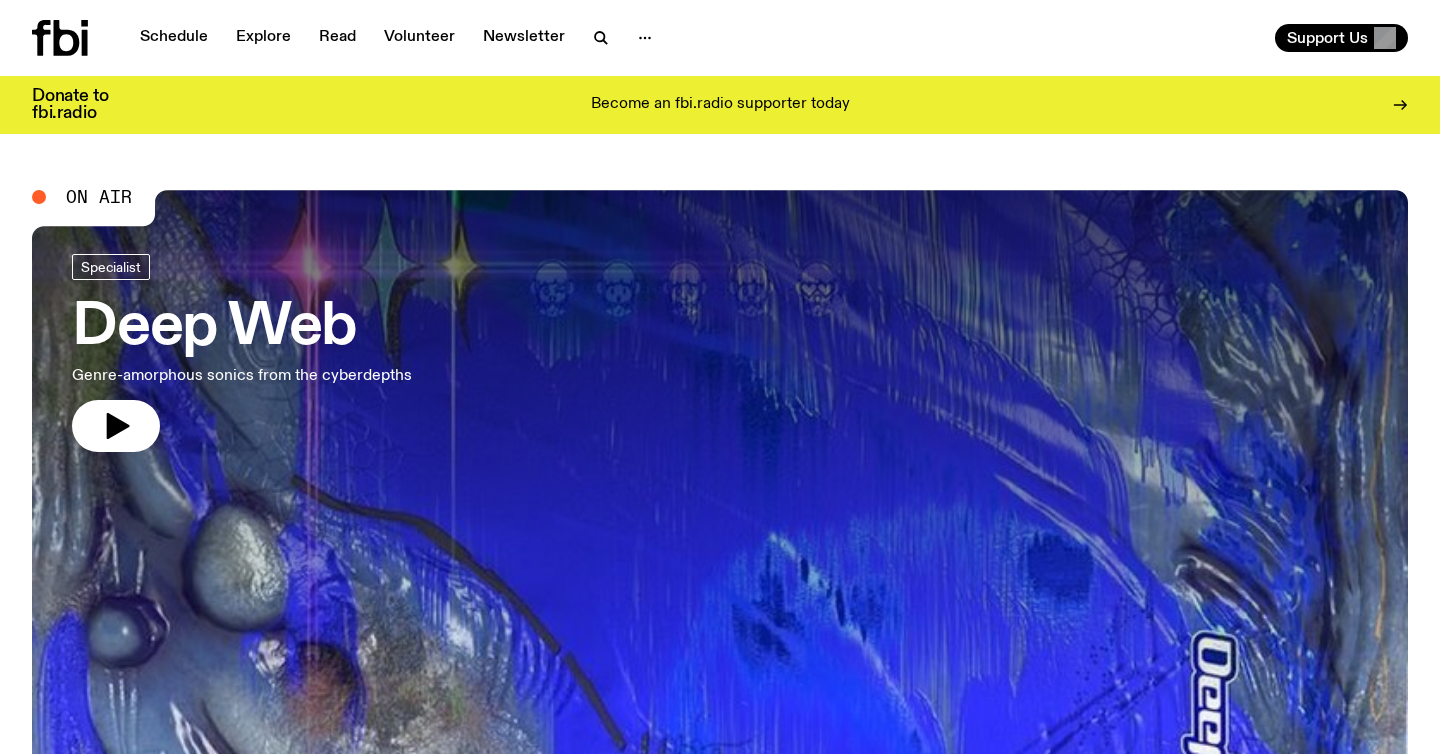 scroll, scrollTop: 0, scrollLeft: 0, axis: both 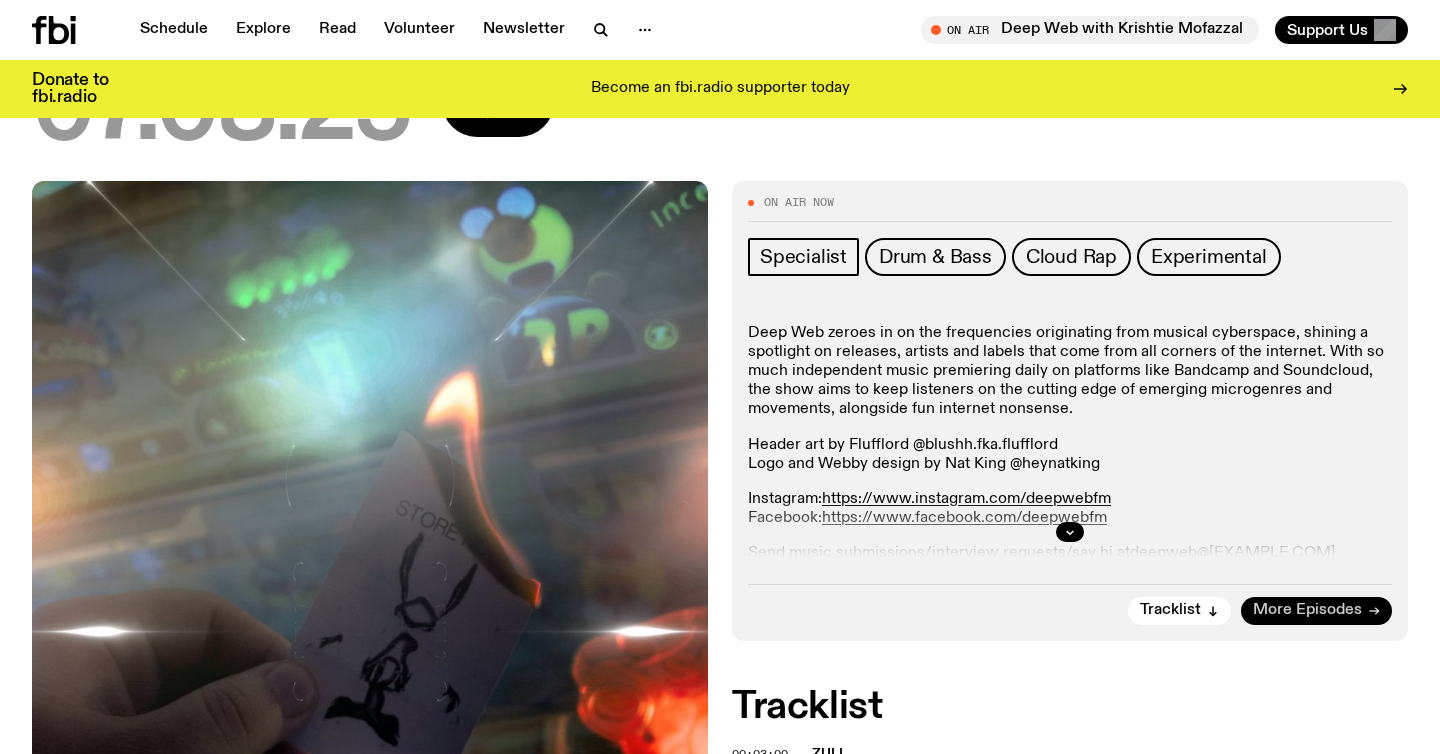 click on "More Episodes" at bounding box center (1307, 610) 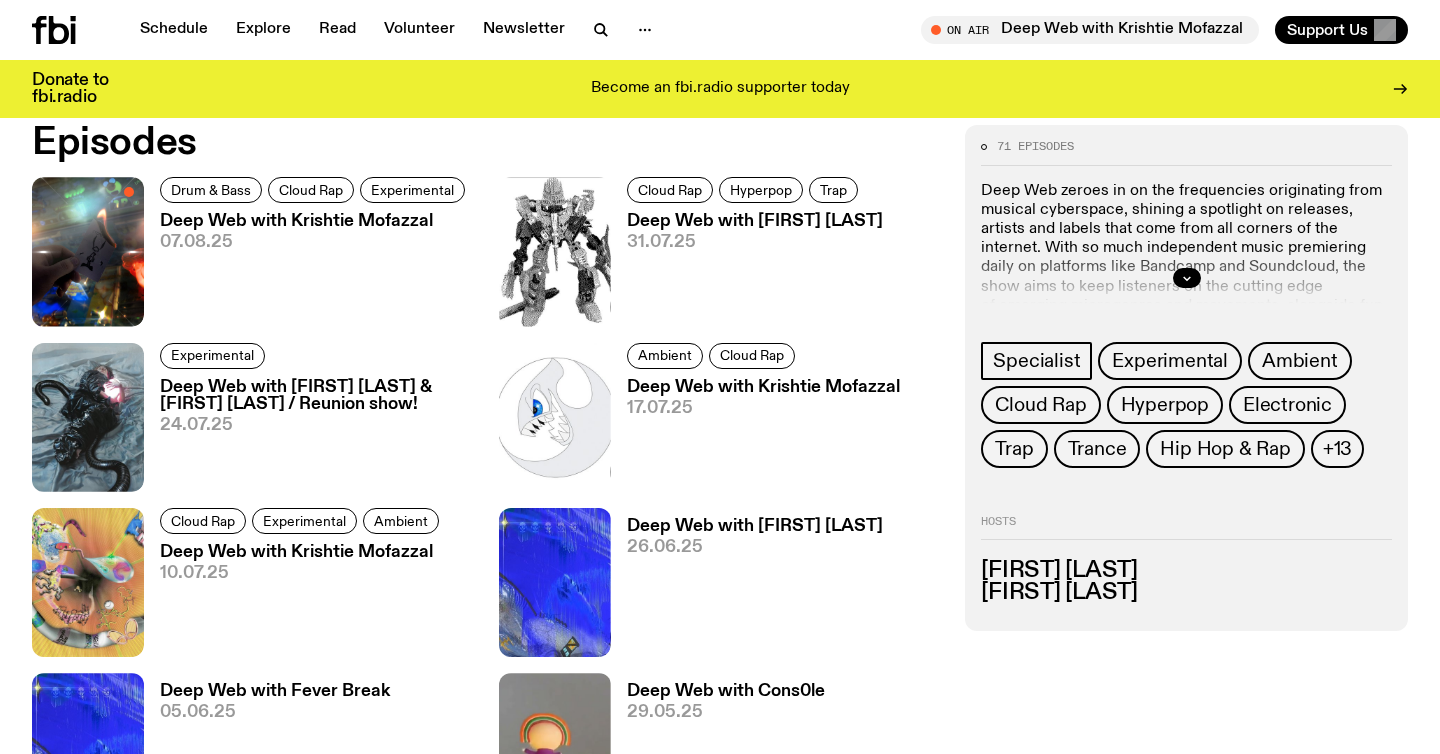 scroll, scrollTop: 967, scrollLeft: 0, axis: vertical 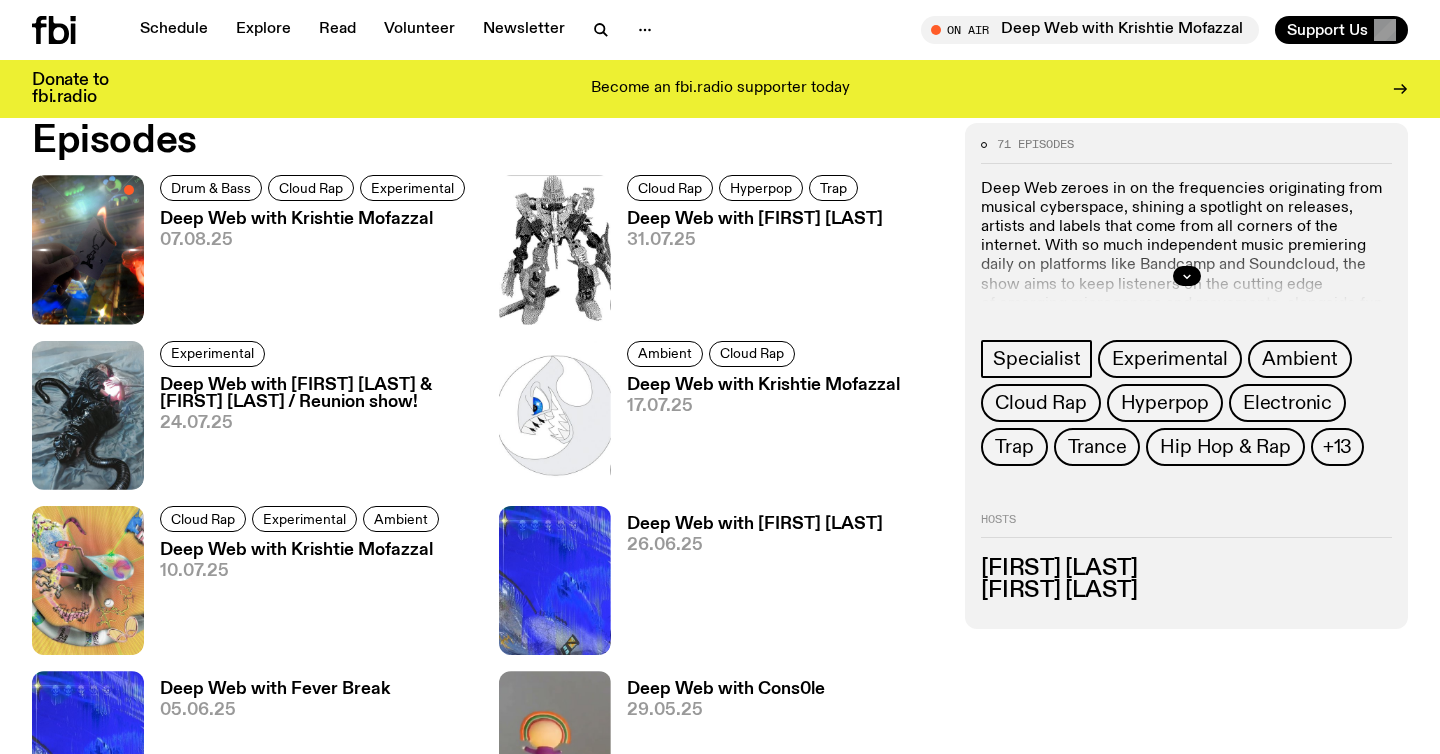 click on "Deep Web with Krishtie Mofazzal" at bounding box center [315, 219] 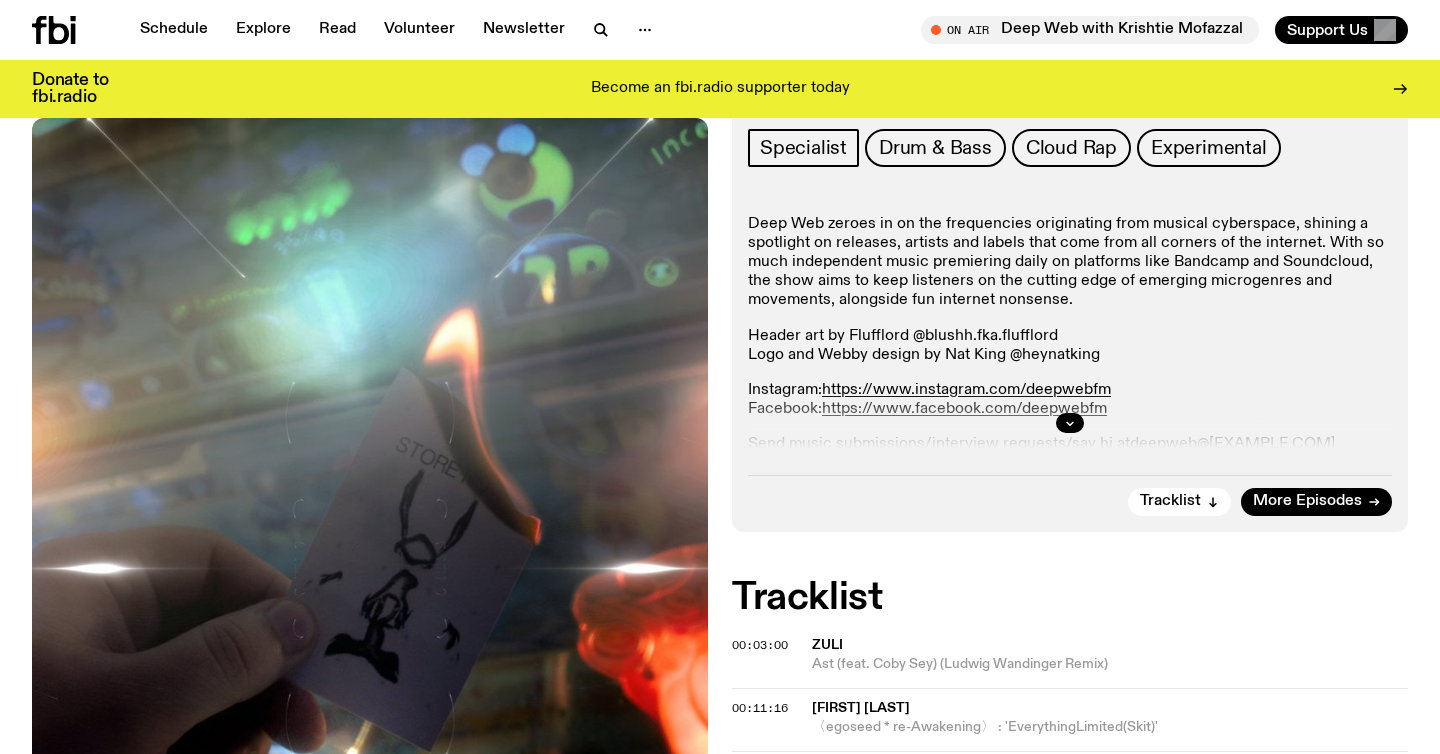 scroll, scrollTop: 97, scrollLeft: 0, axis: vertical 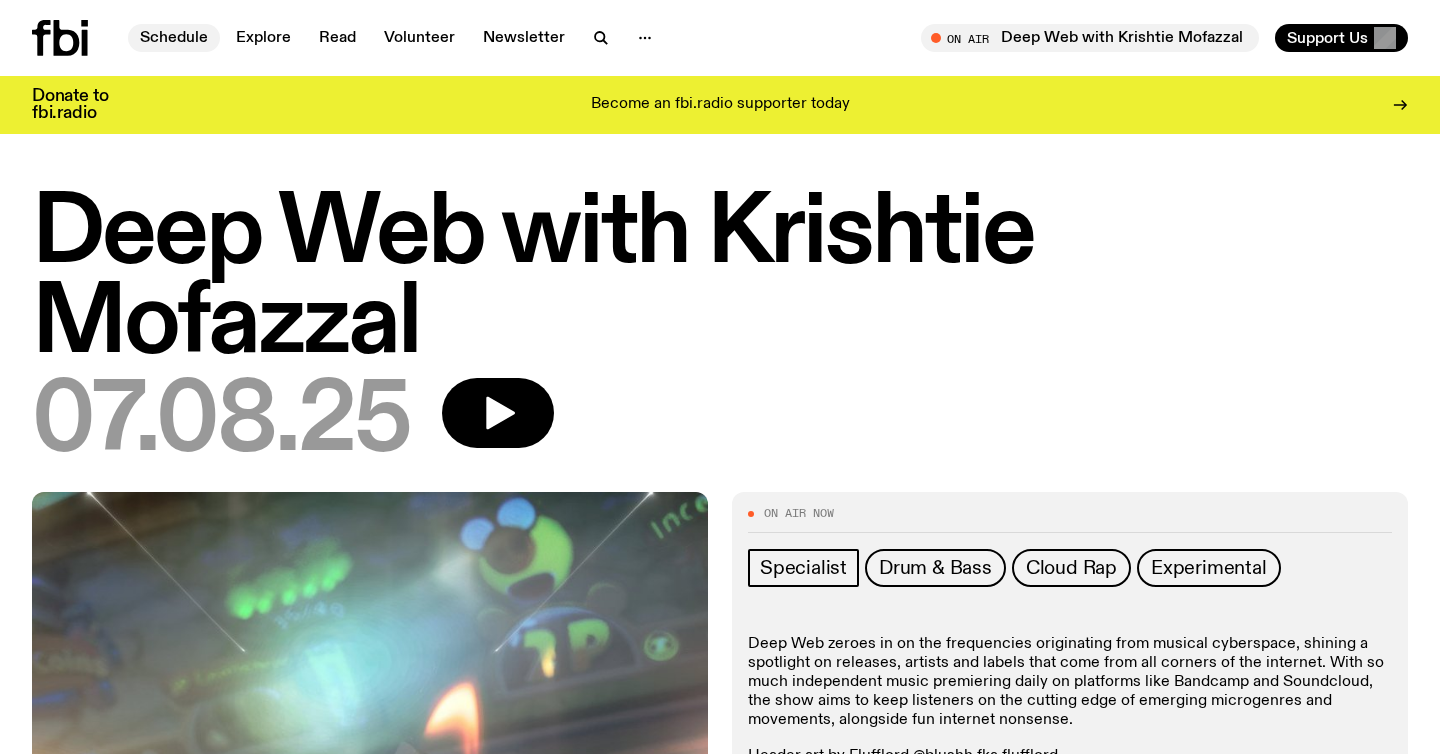 click on "Schedule" at bounding box center (174, 38) 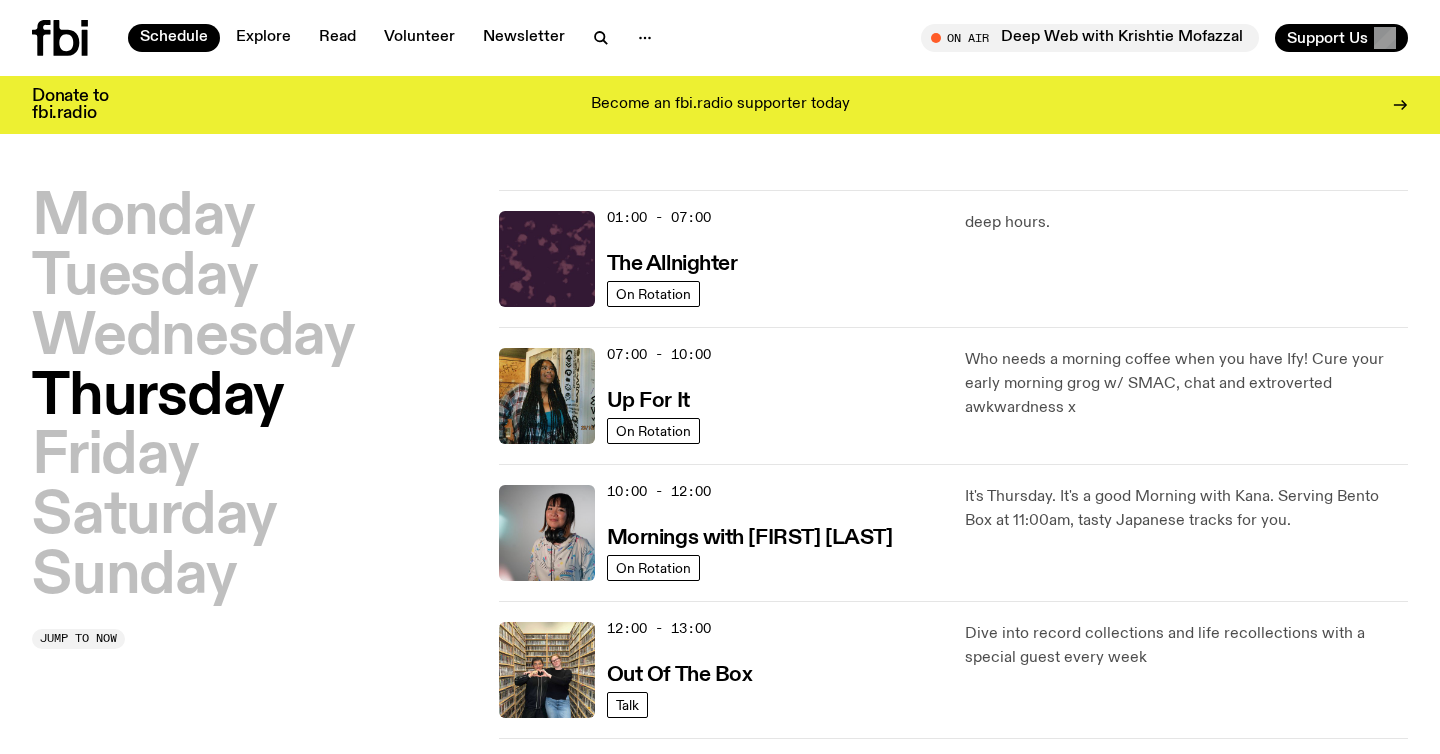 click 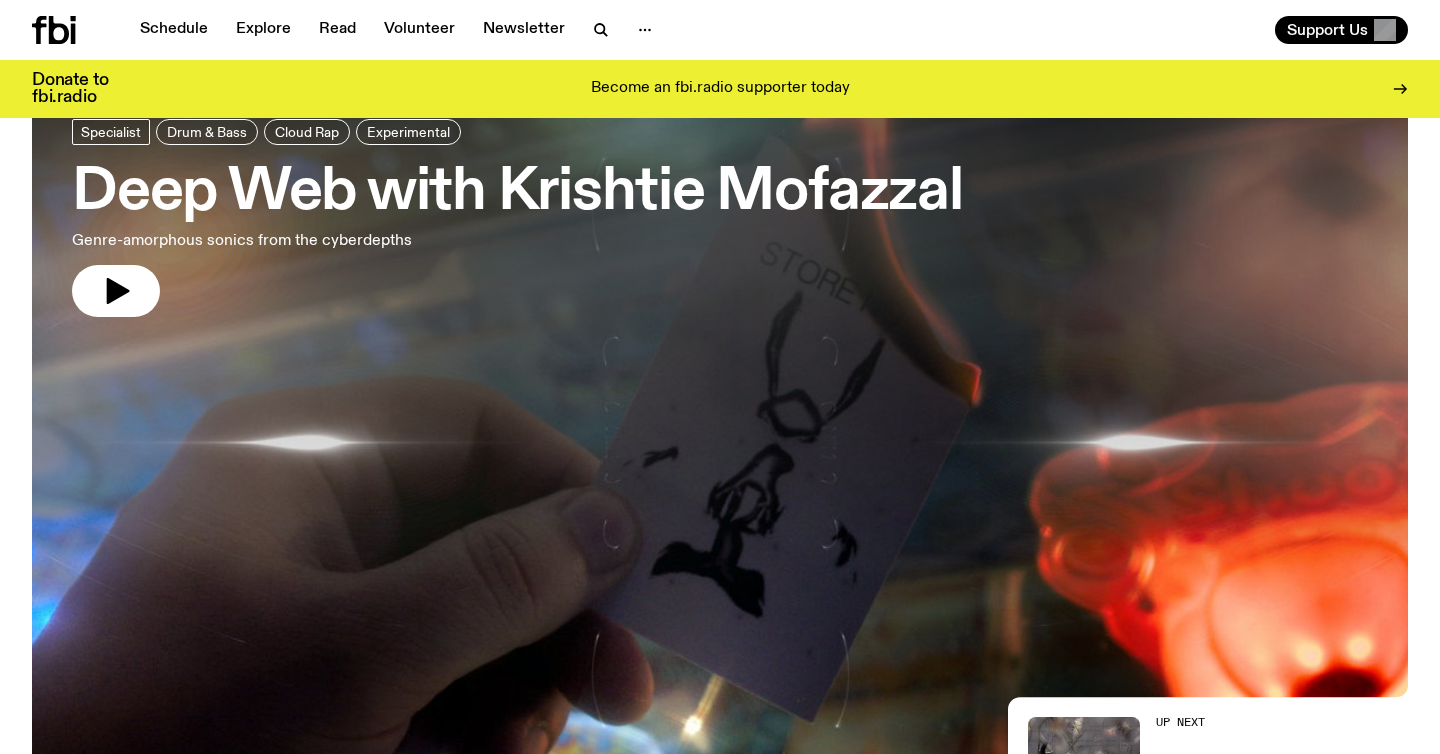 scroll, scrollTop: 12, scrollLeft: 0, axis: vertical 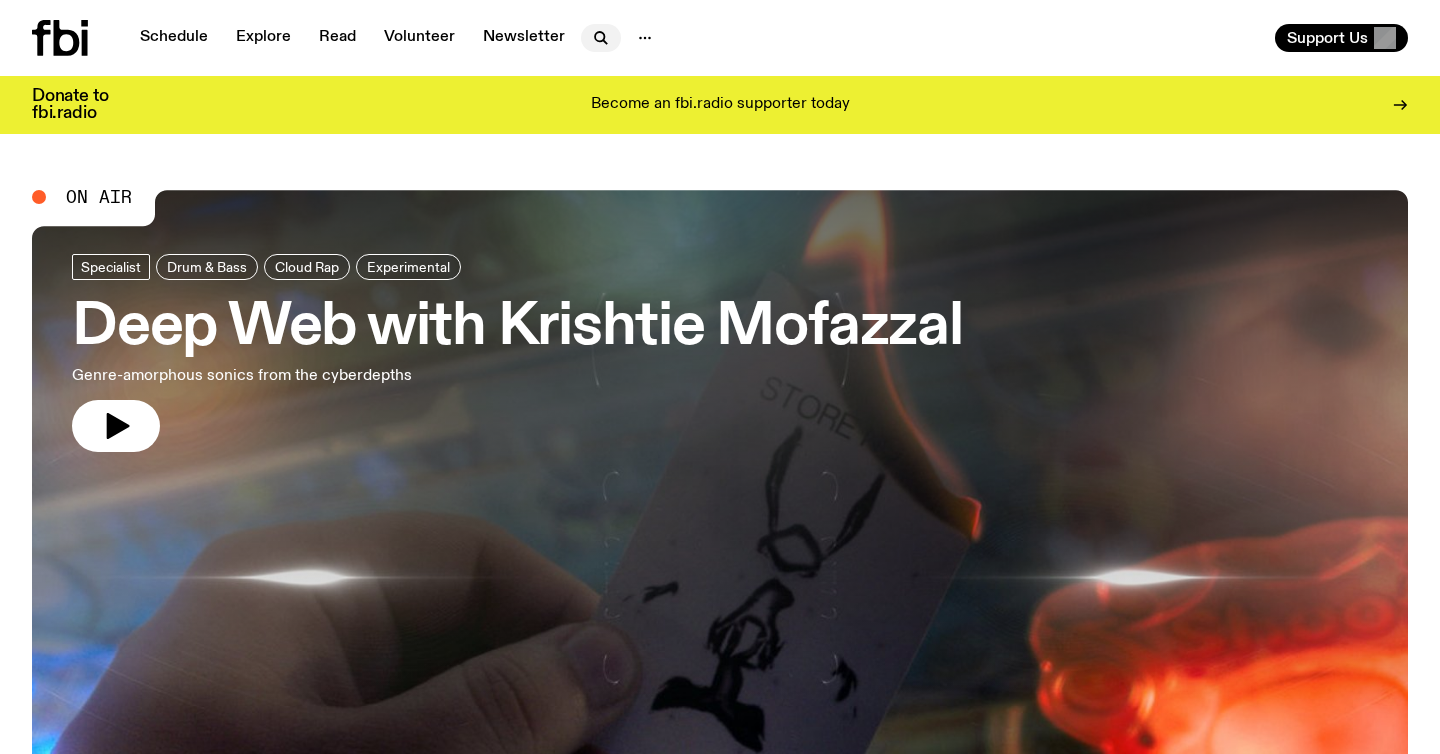 click at bounding box center [601, 38] 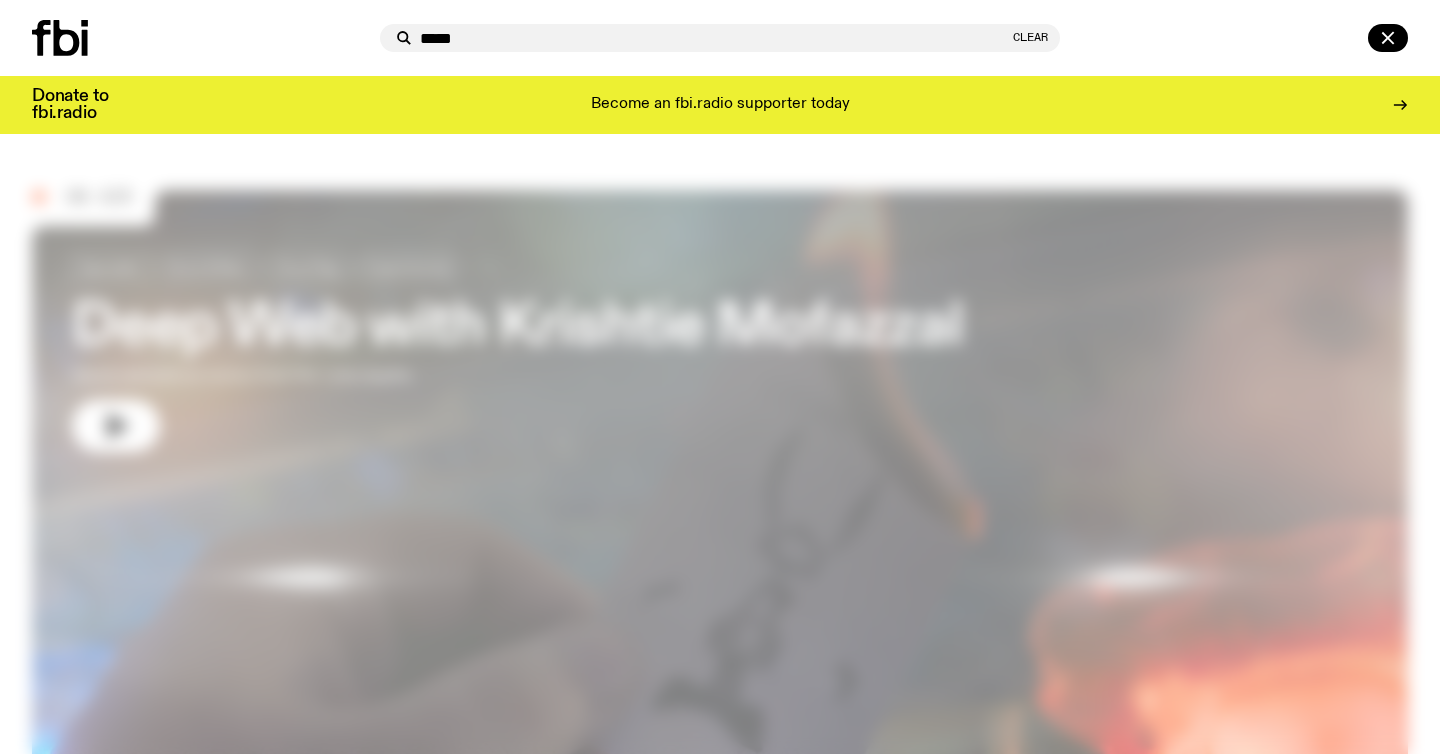 type on "******" 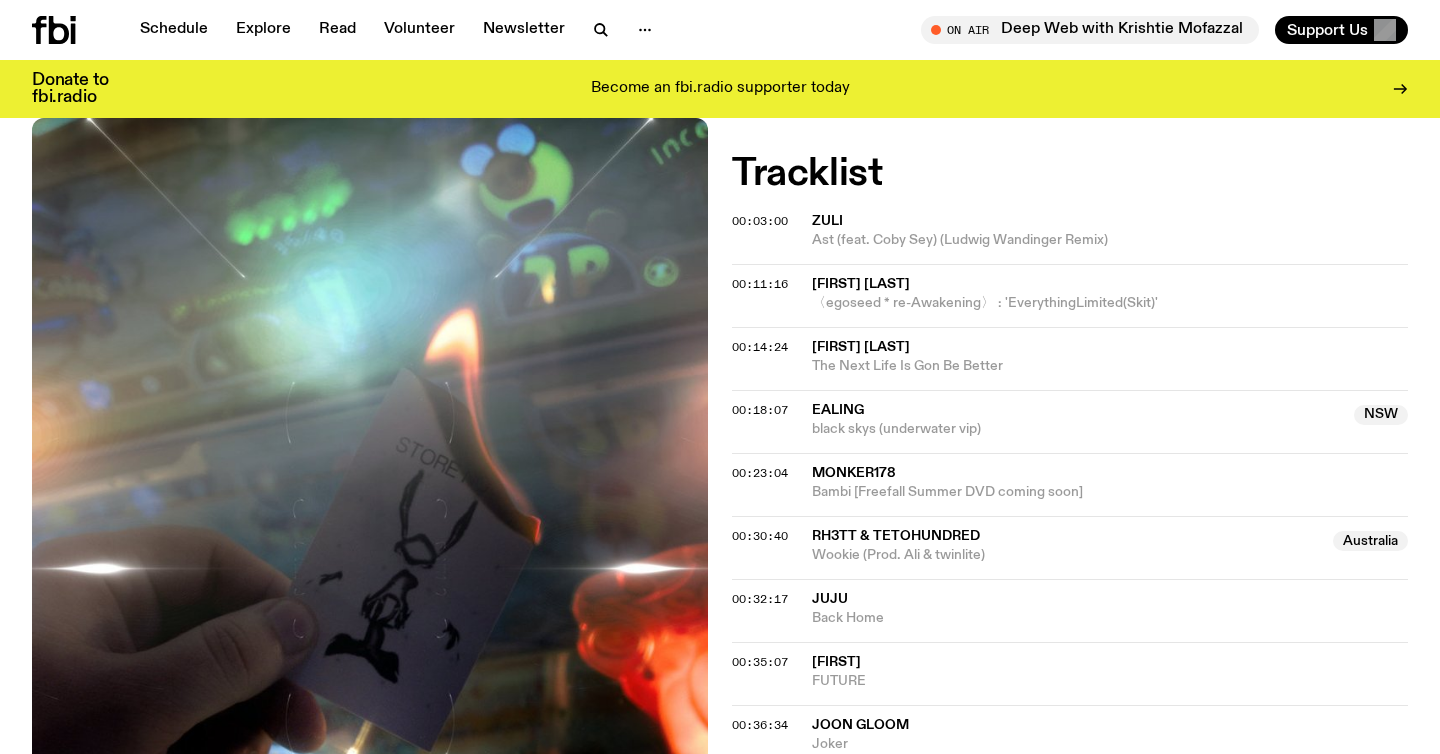 scroll, scrollTop: 758, scrollLeft: 0, axis: vertical 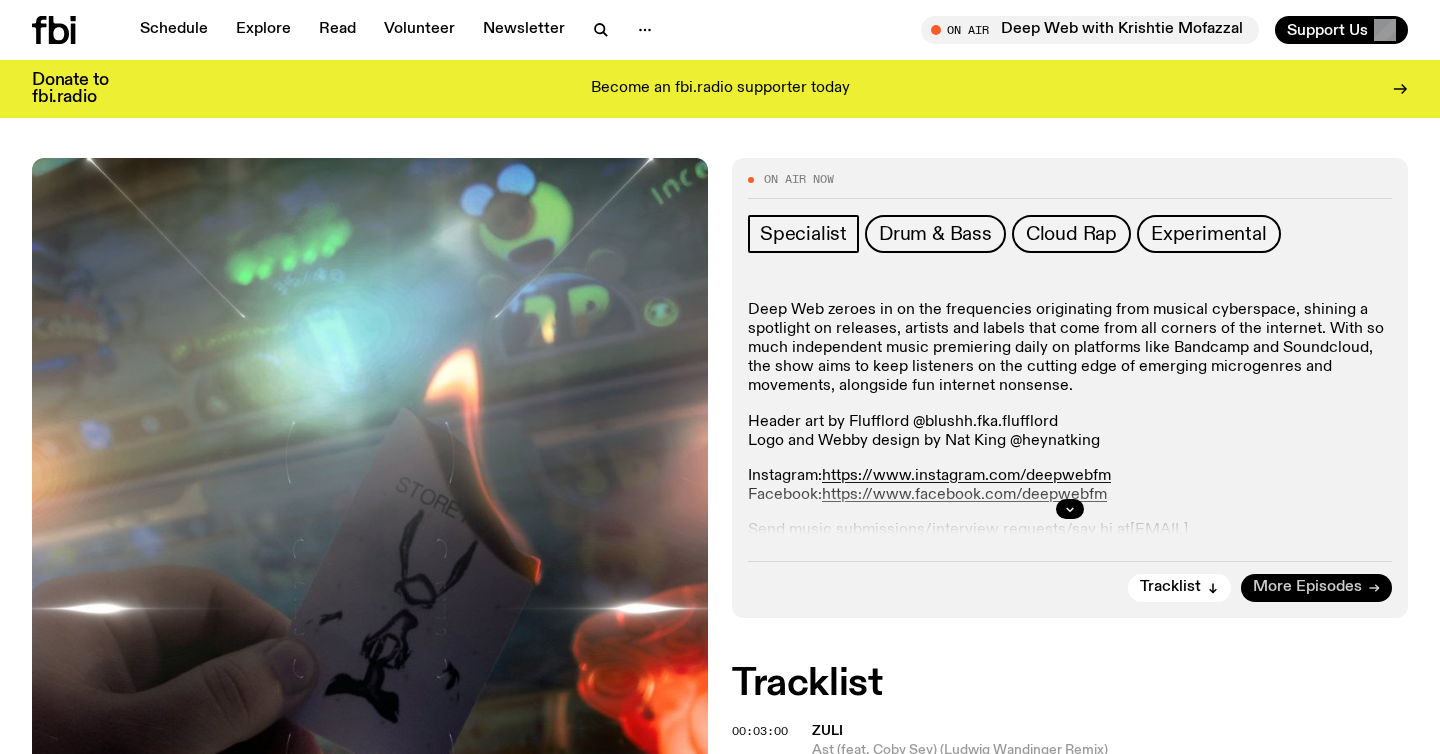 click on "More Episodes" at bounding box center [1307, 587] 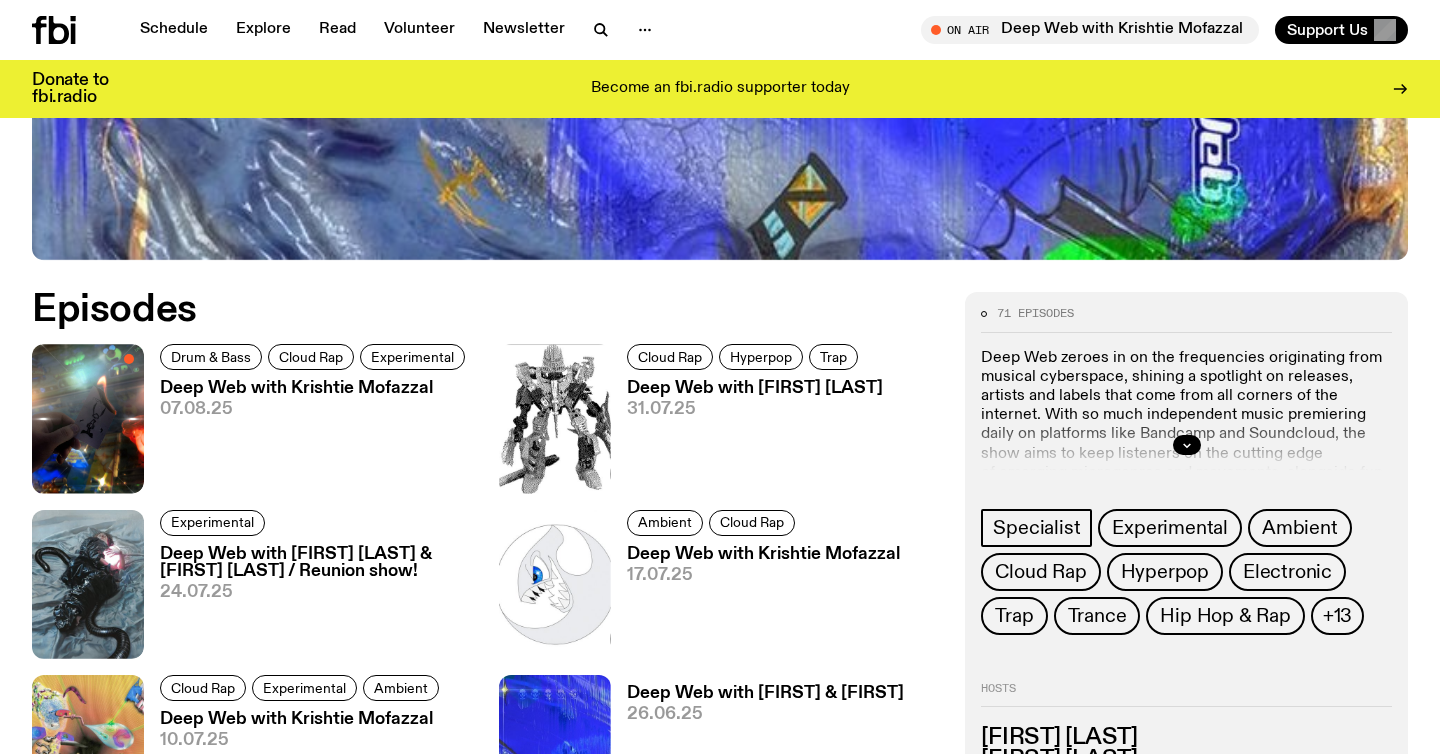 scroll, scrollTop: 800, scrollLeft: 0, axis: vertical 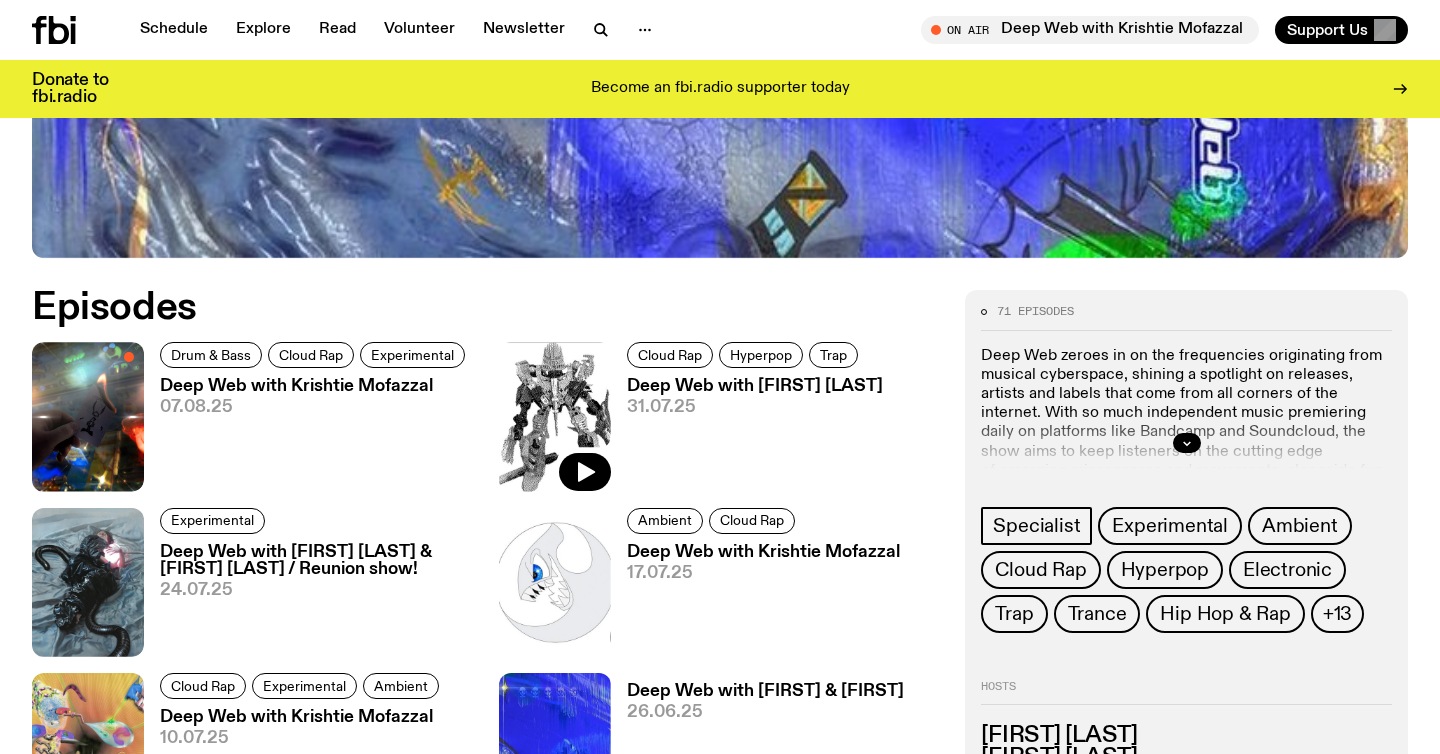 click 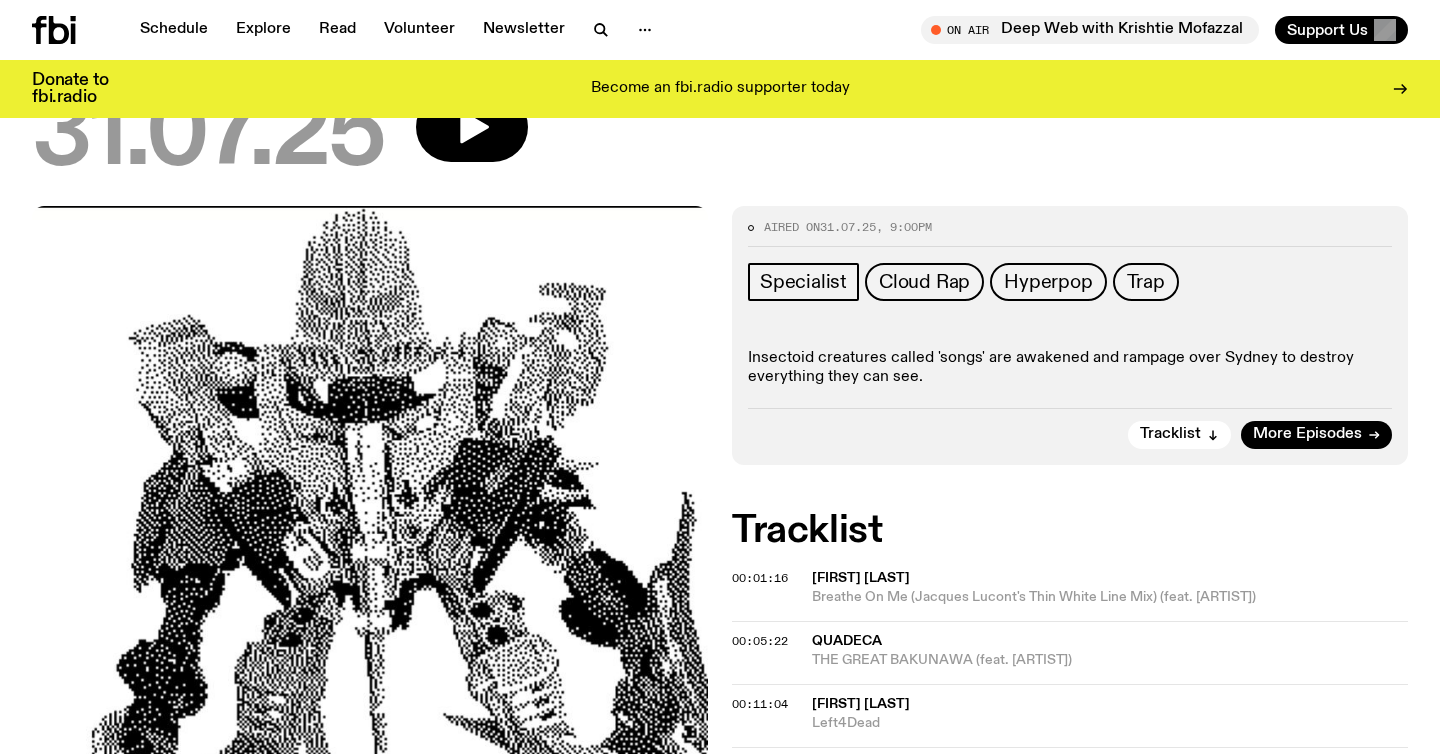 scroll, scrollTop: 154, scrollLeft: 0, axis: vertical 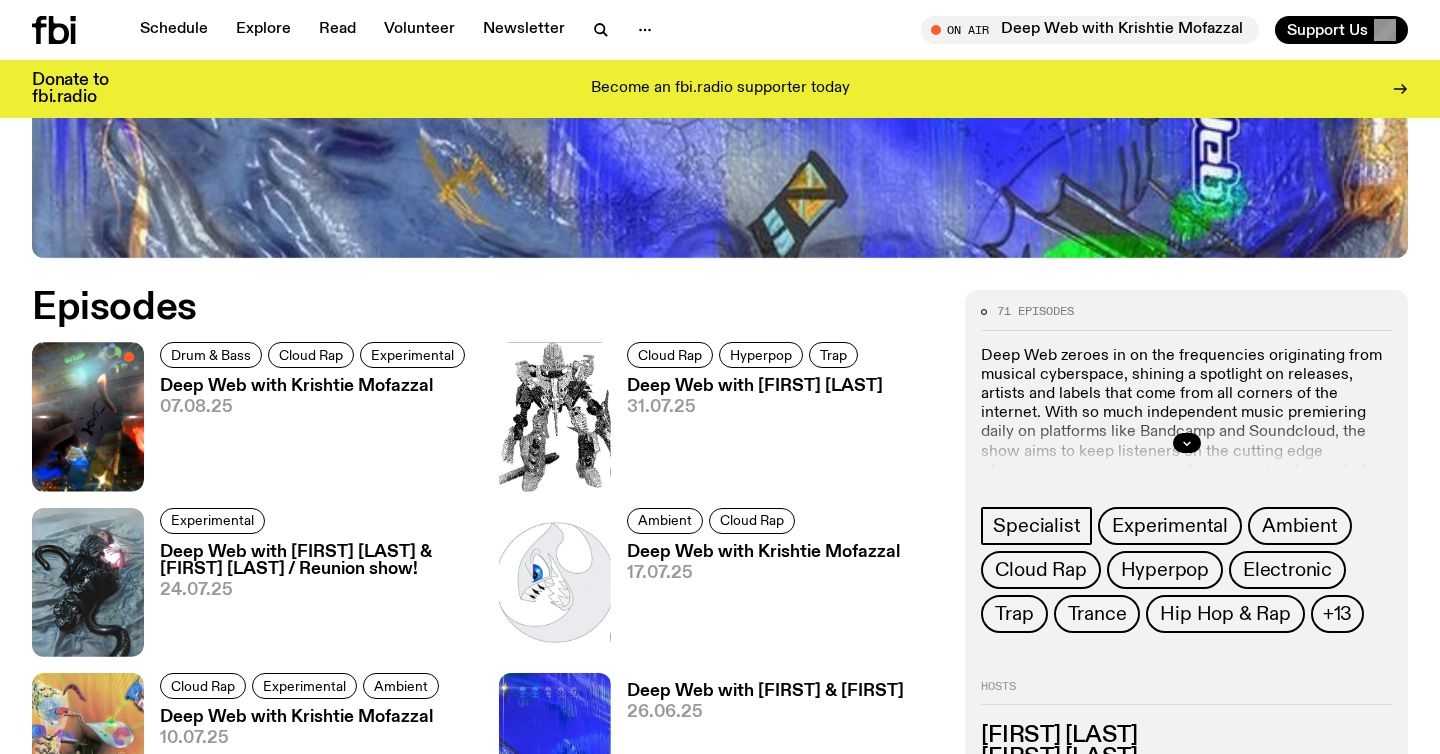 click on "Deep Web with Krishtie Mofazzal" at bounding box center [315, 386] 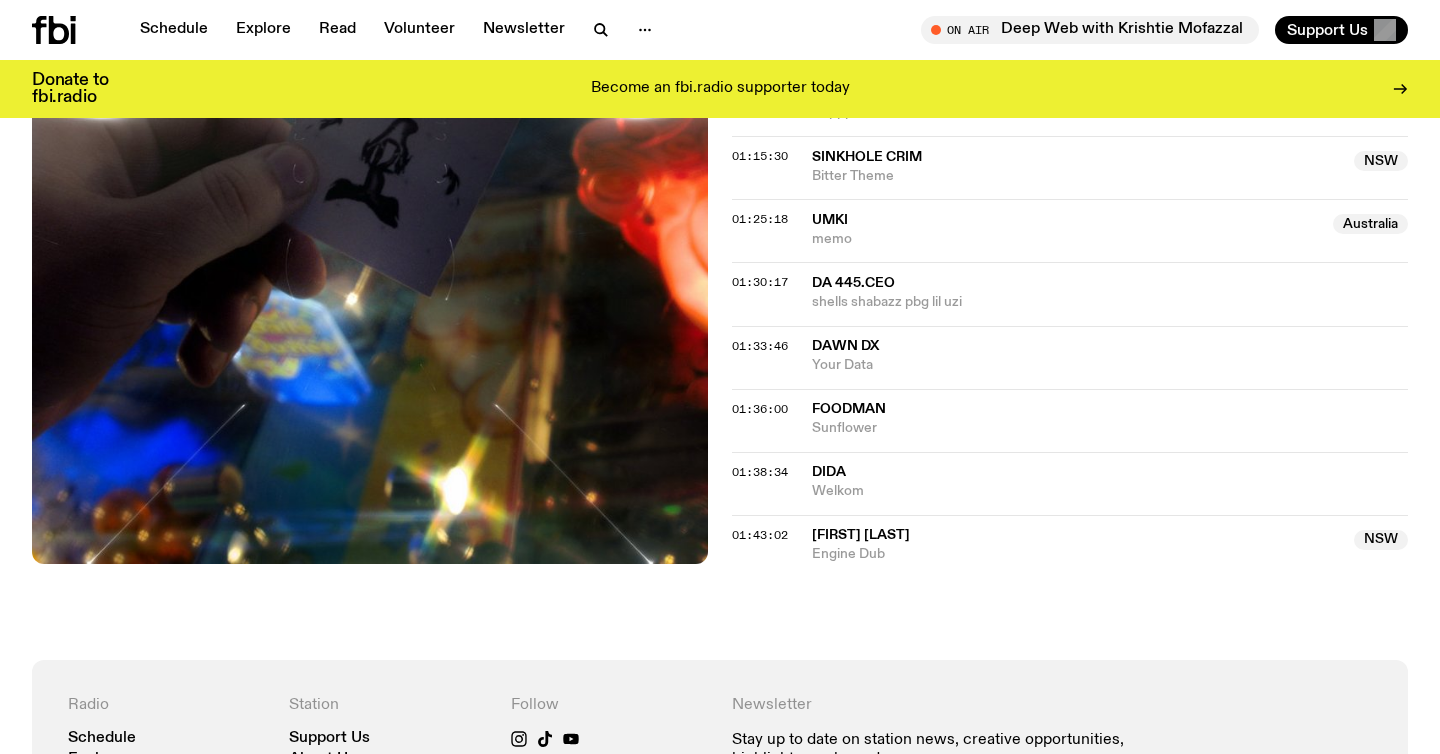 scroll, scrollTop: 1871, scrollLeft: 0, axis: vertical 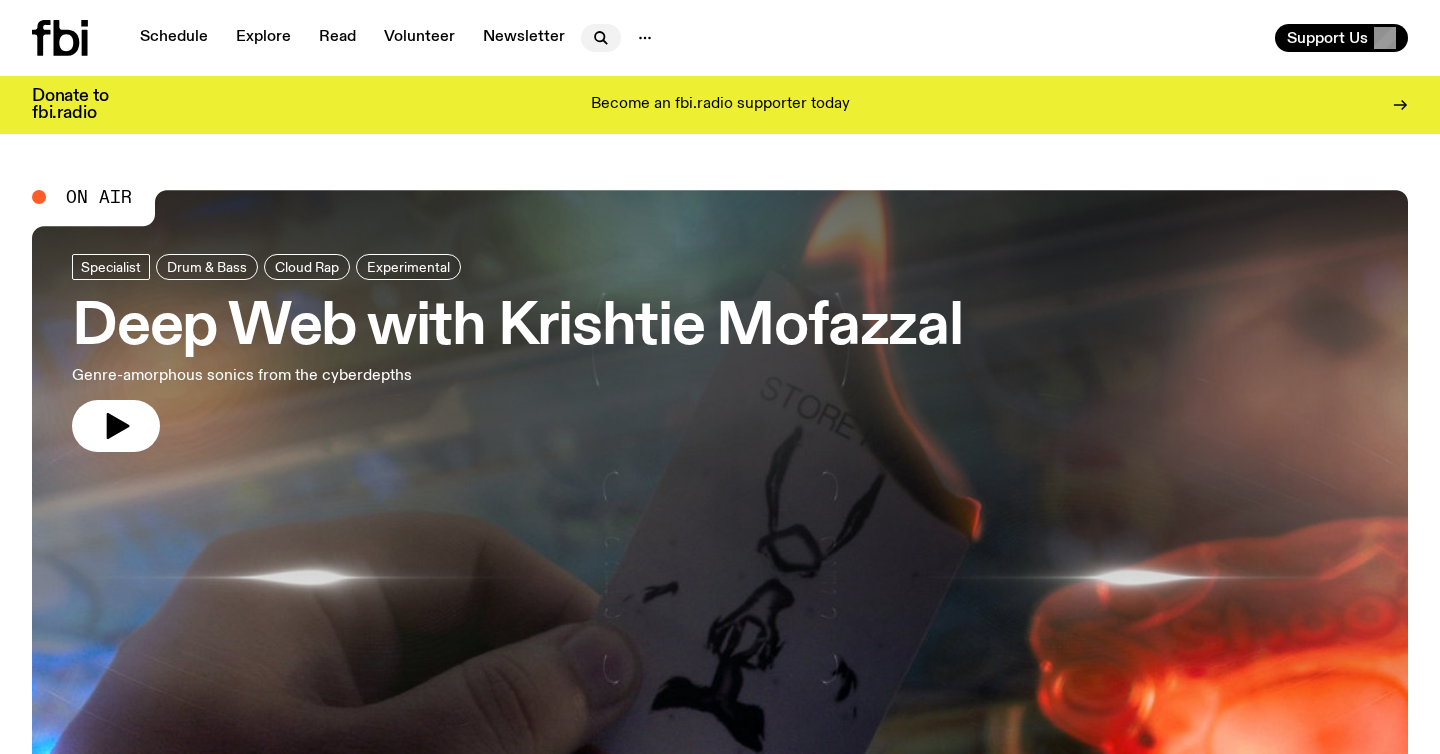 click 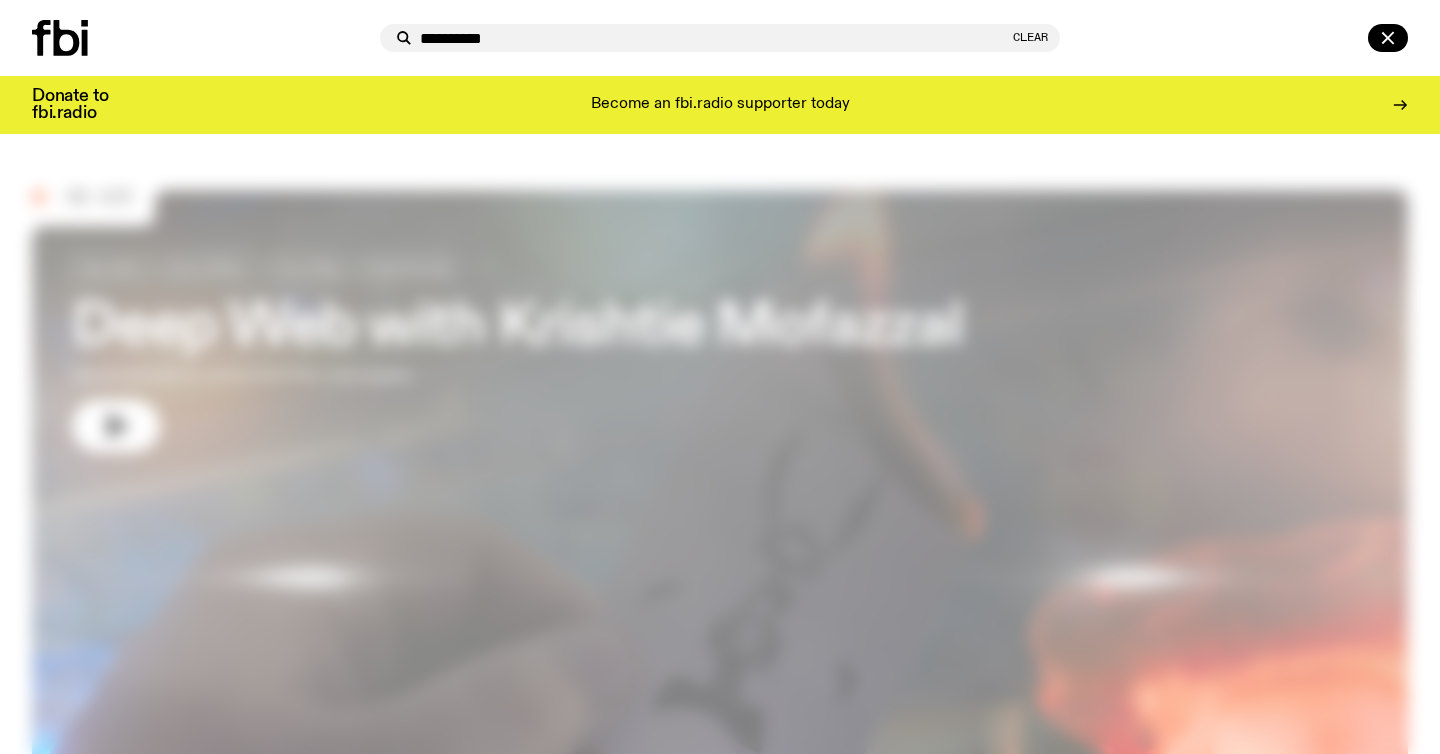 type on "**********" 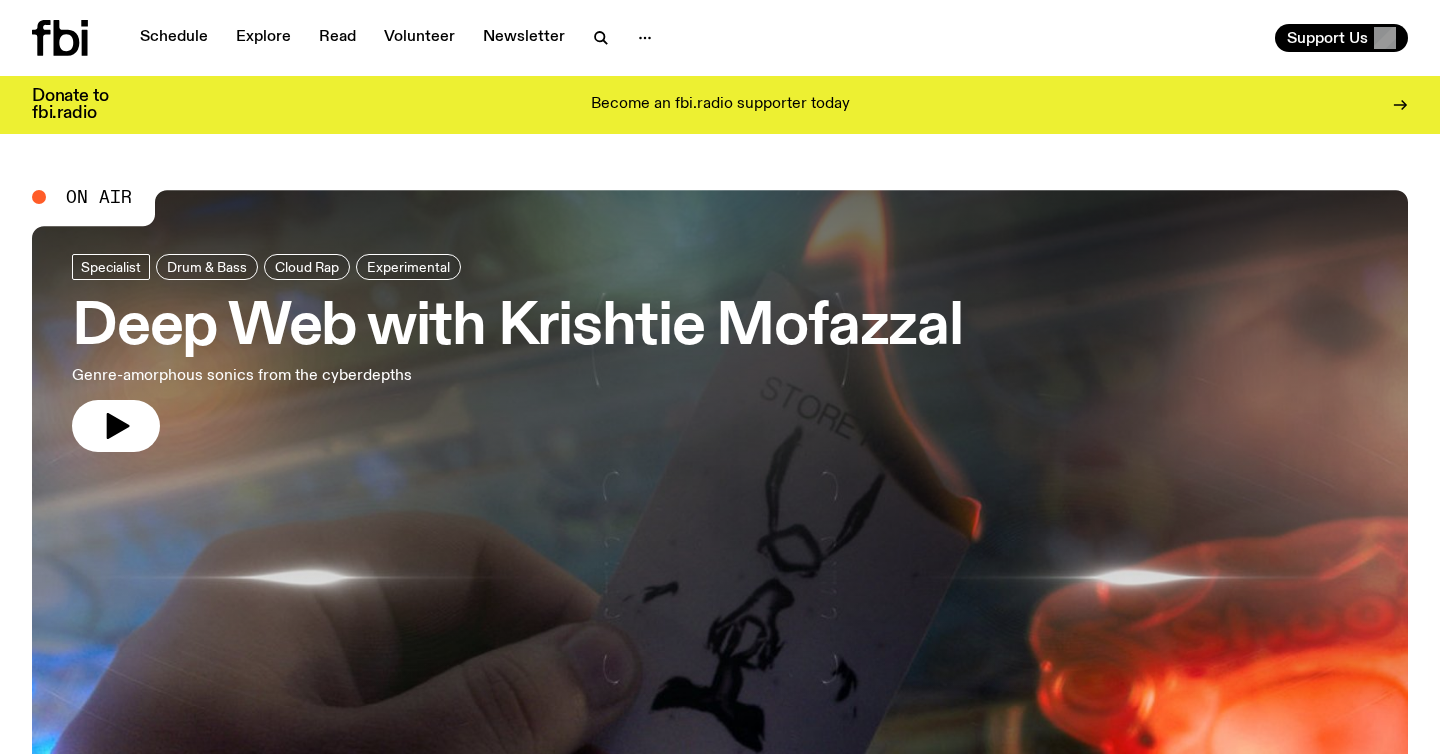scroll, scrollTop: 0, scrollLeft: 0, axis: both 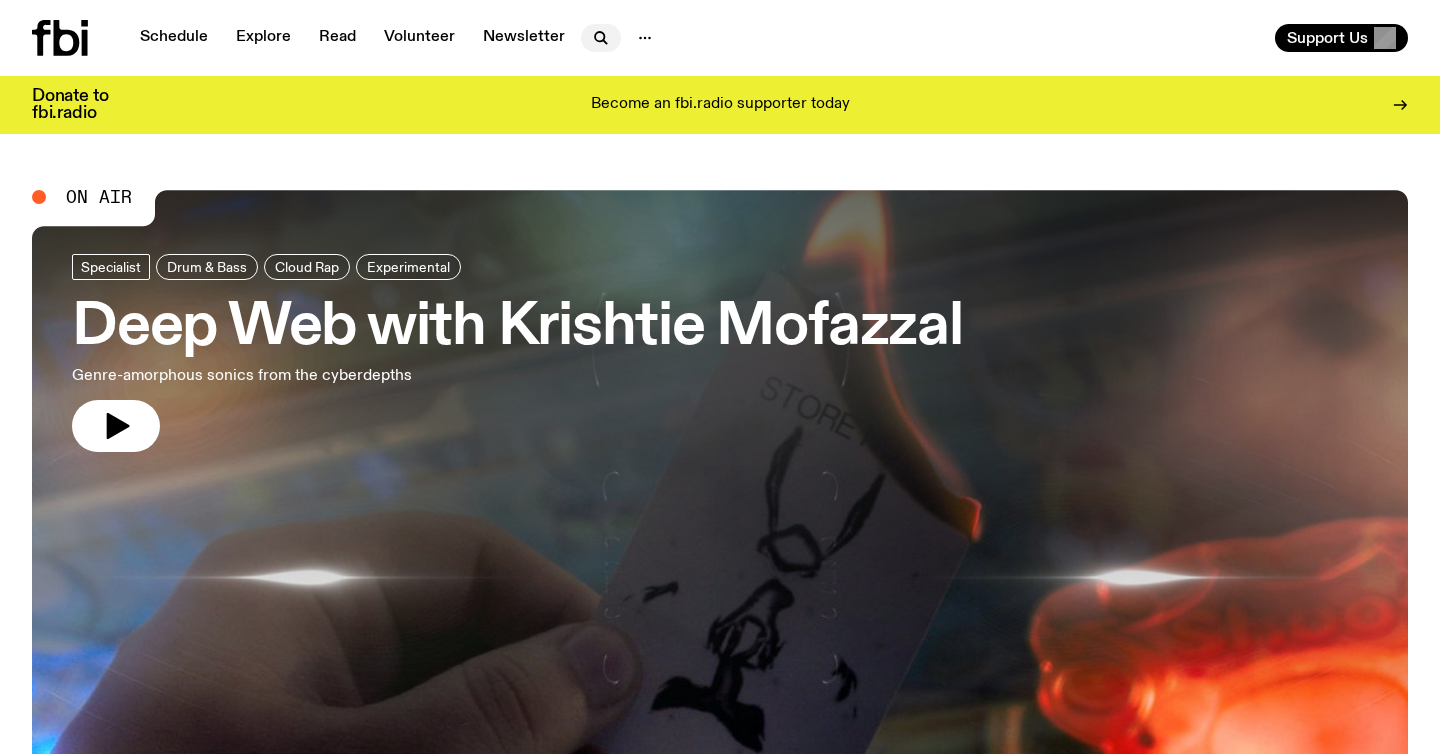 click 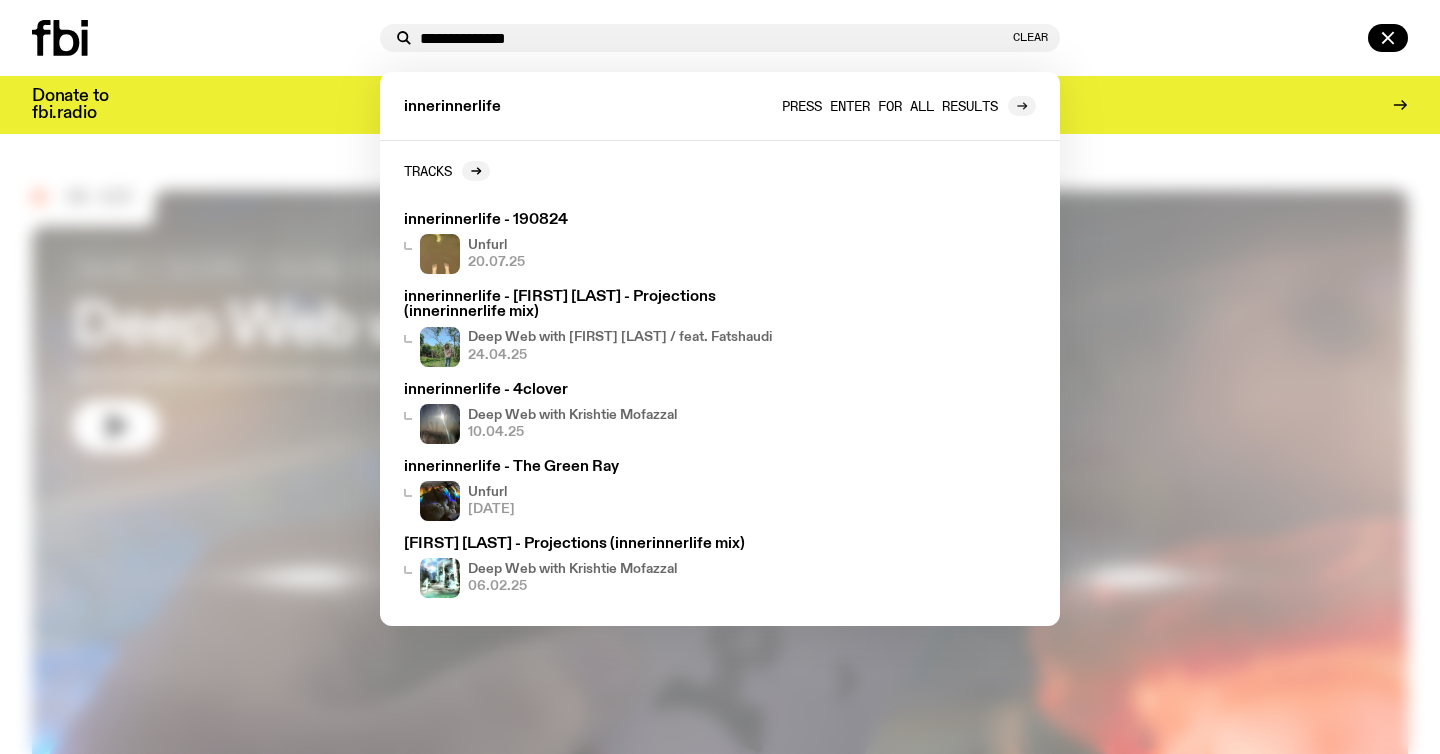 type on "**********" 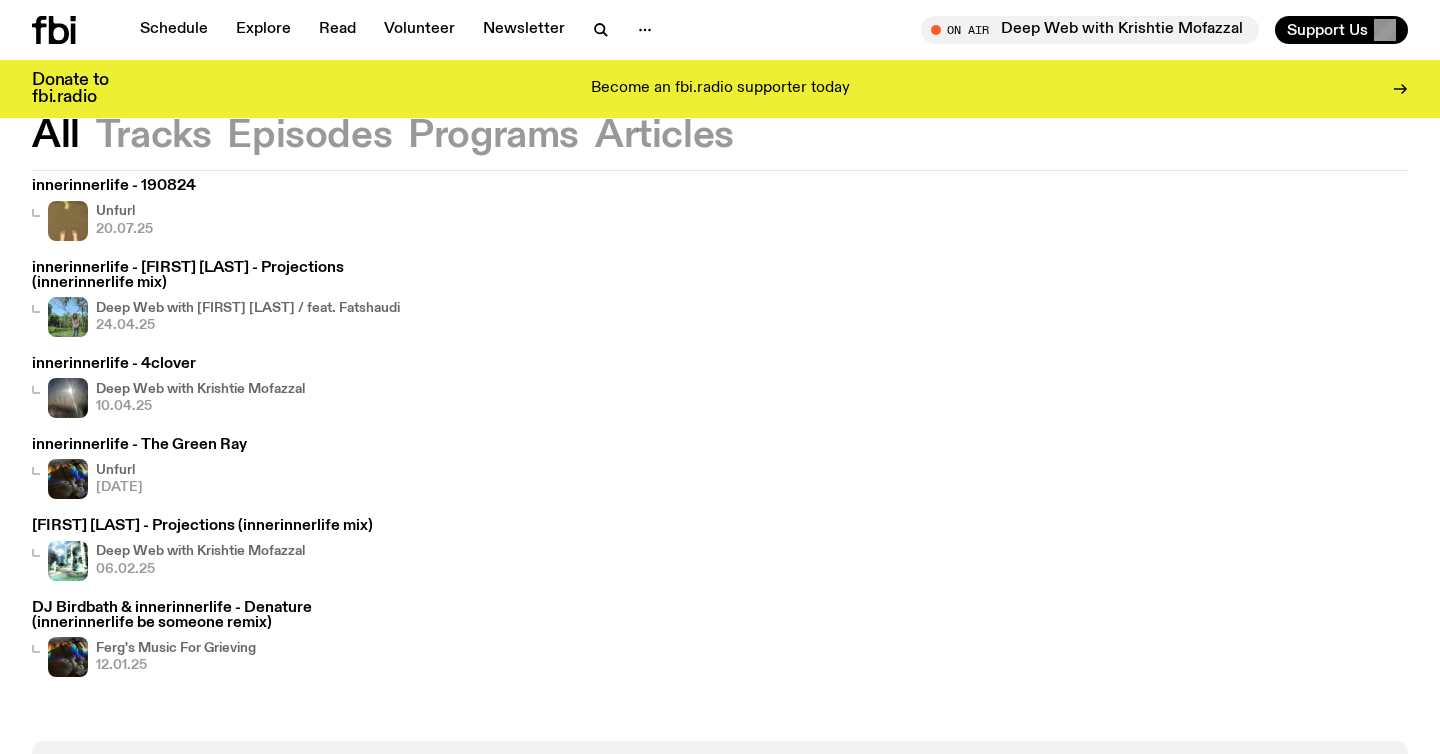 scroll, scrollTop: 173, scrollLeft: 0, axis: vertical 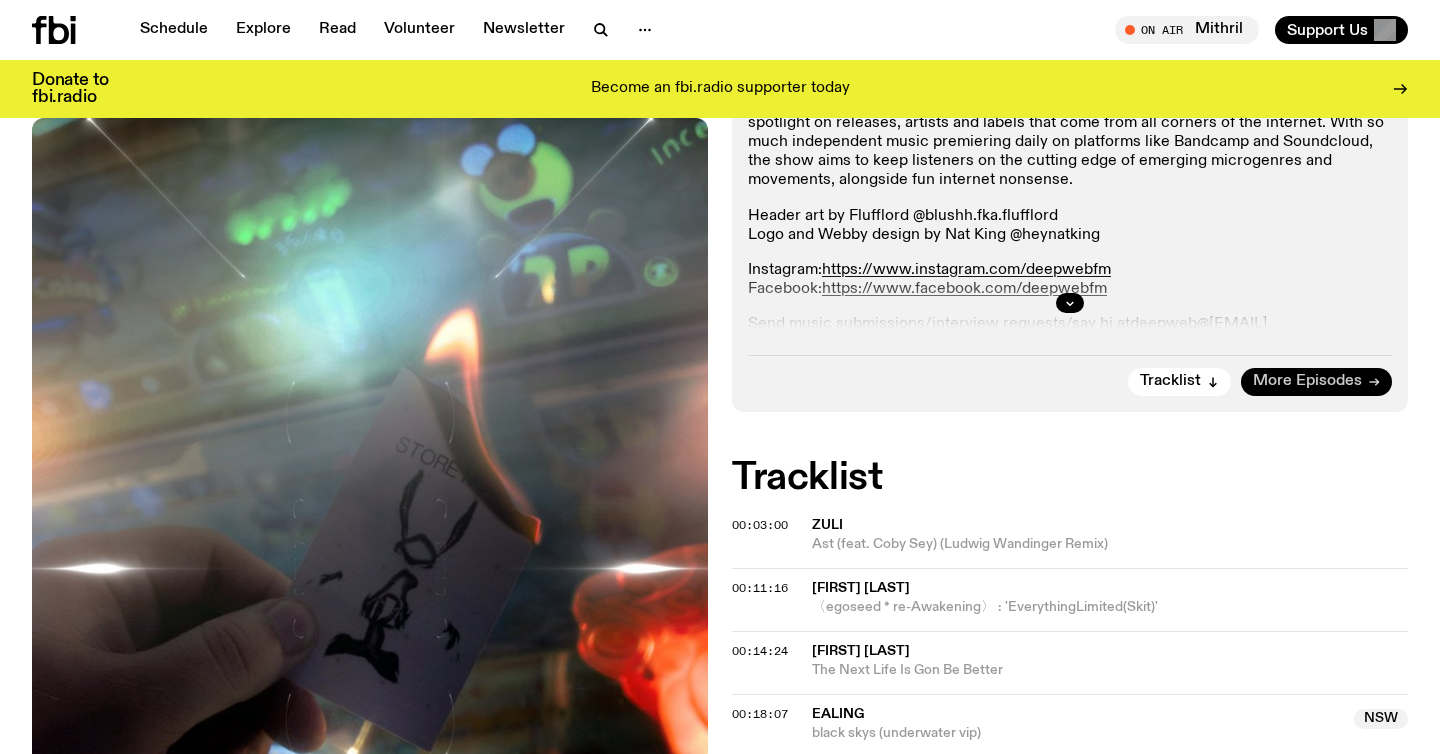 click on "More Episodes" at bounding box center (1307, 381) 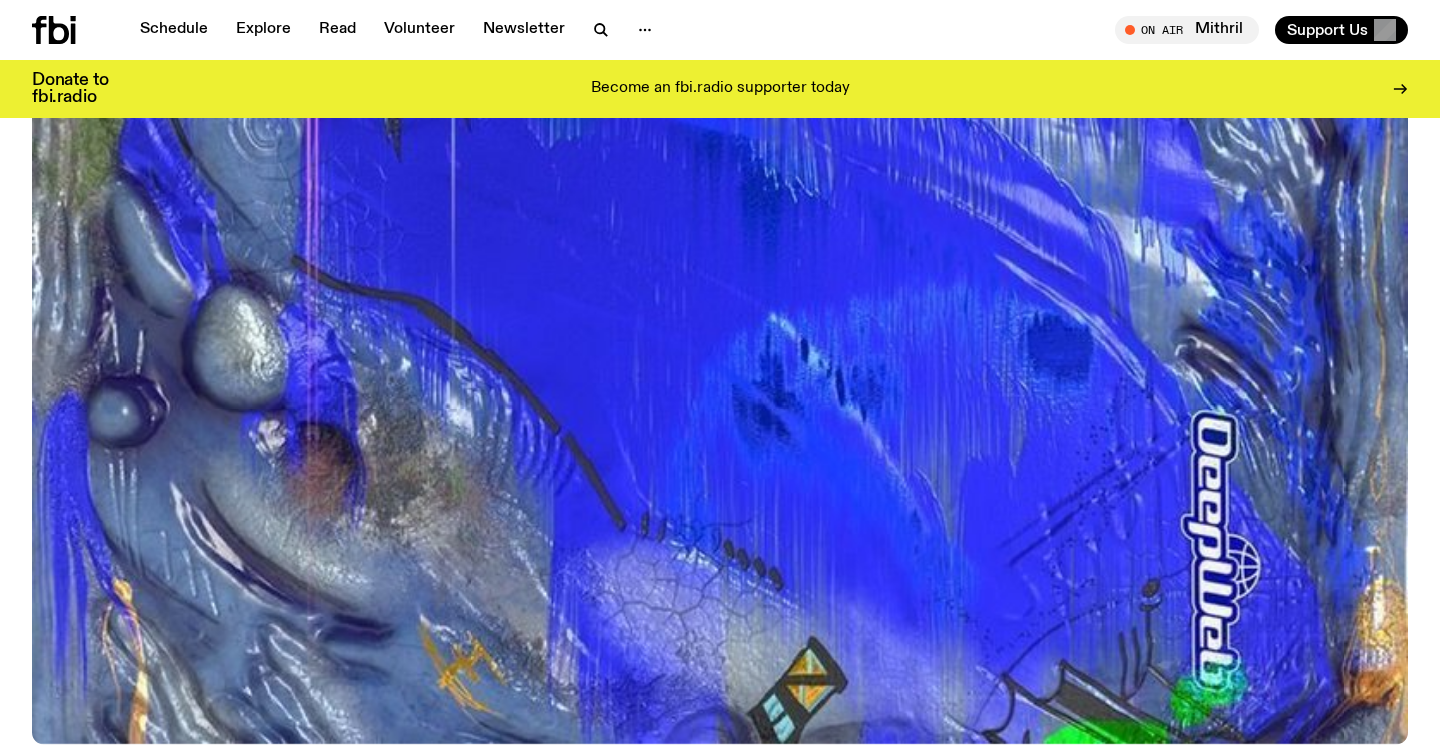 scroll, scrollTop: 779, scrollLeft: 0, axis: vertical 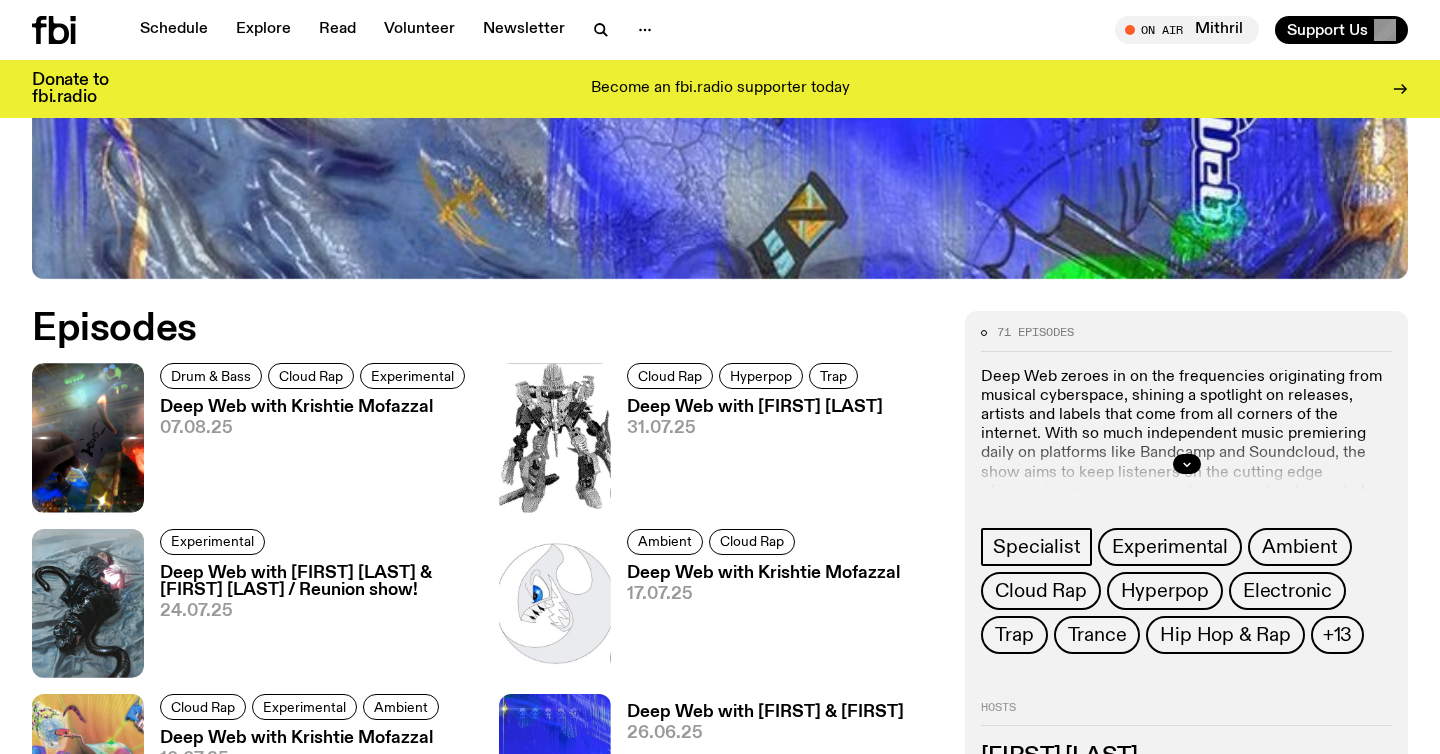 click on "Deep Web with Krishtie Mofazzal" at bounding box center (315, 407) 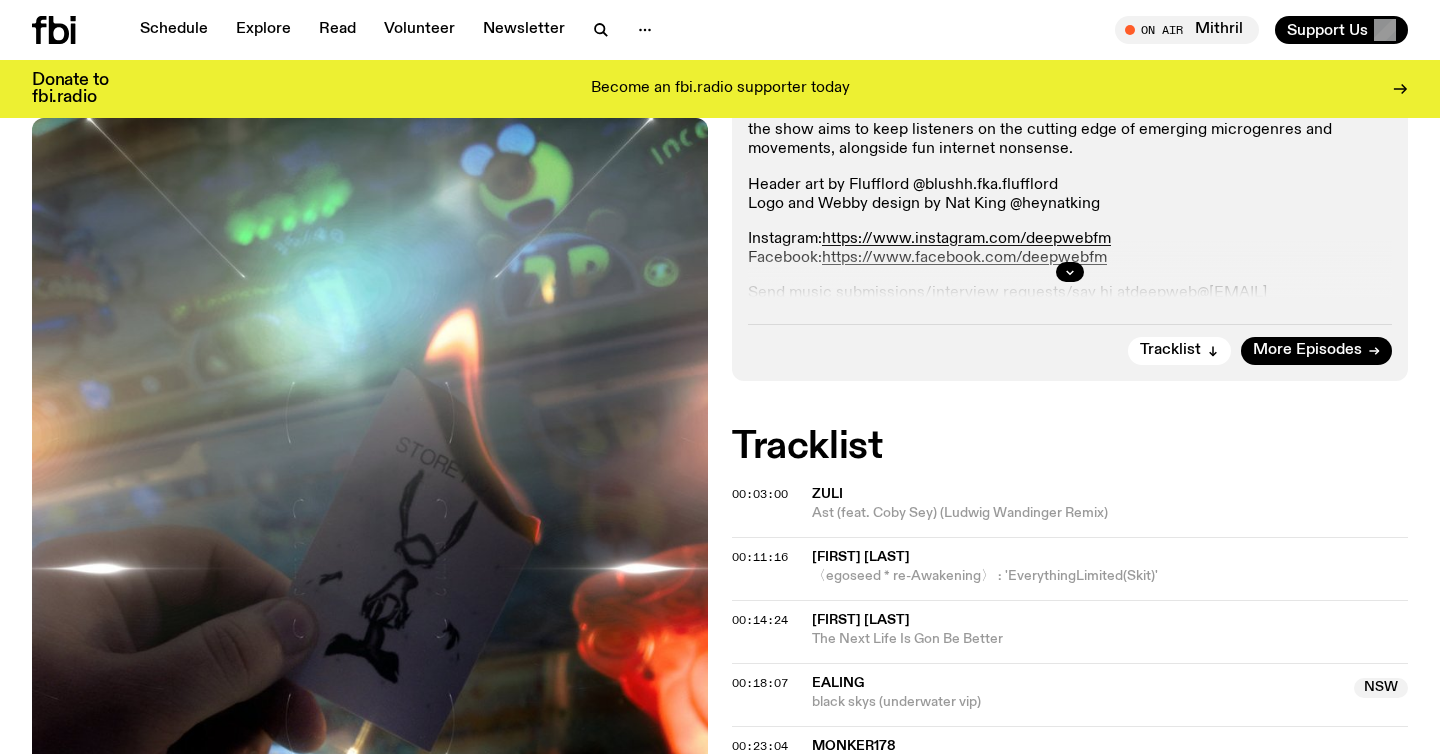 scroll, scrollTop: 526, scrollLeft: 0, axis: vertical 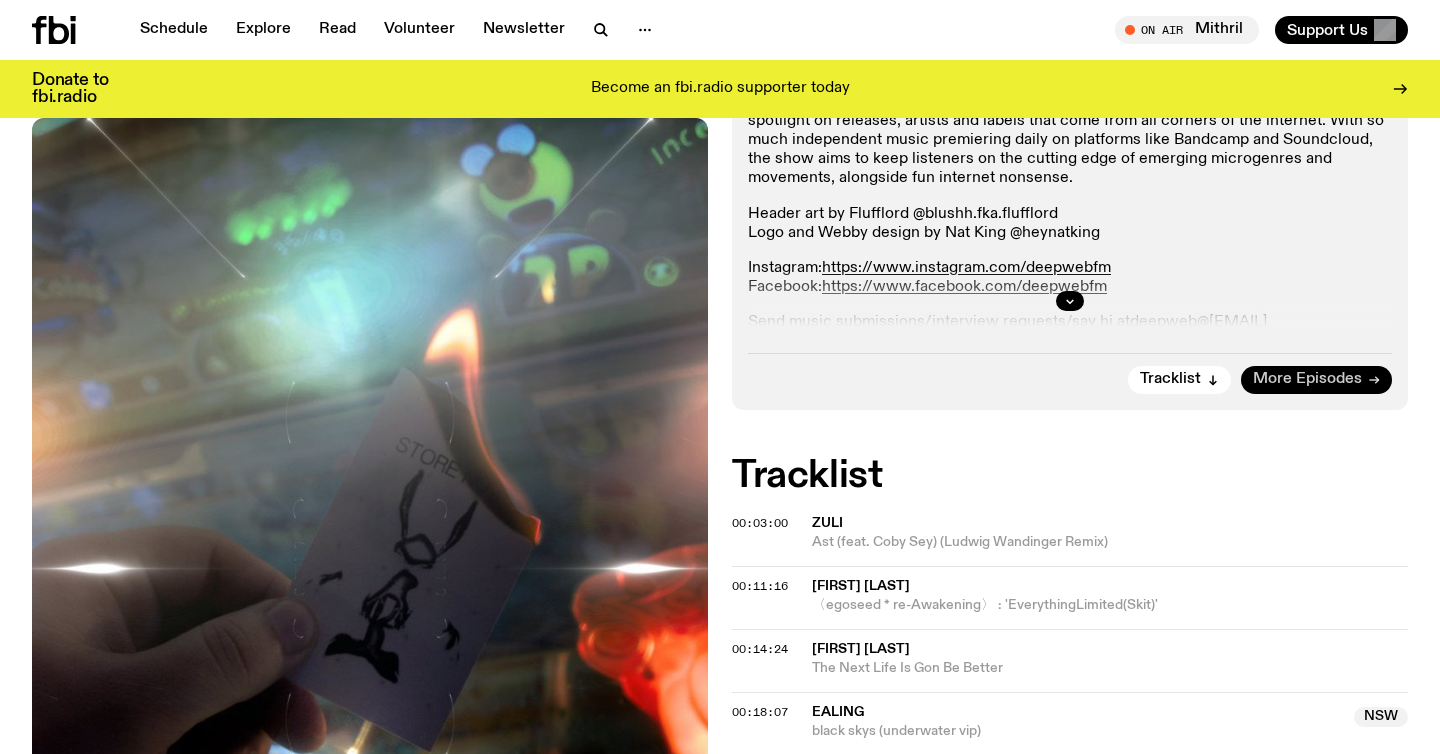 click on "More Episodes" at bounding box center [1307, 379] 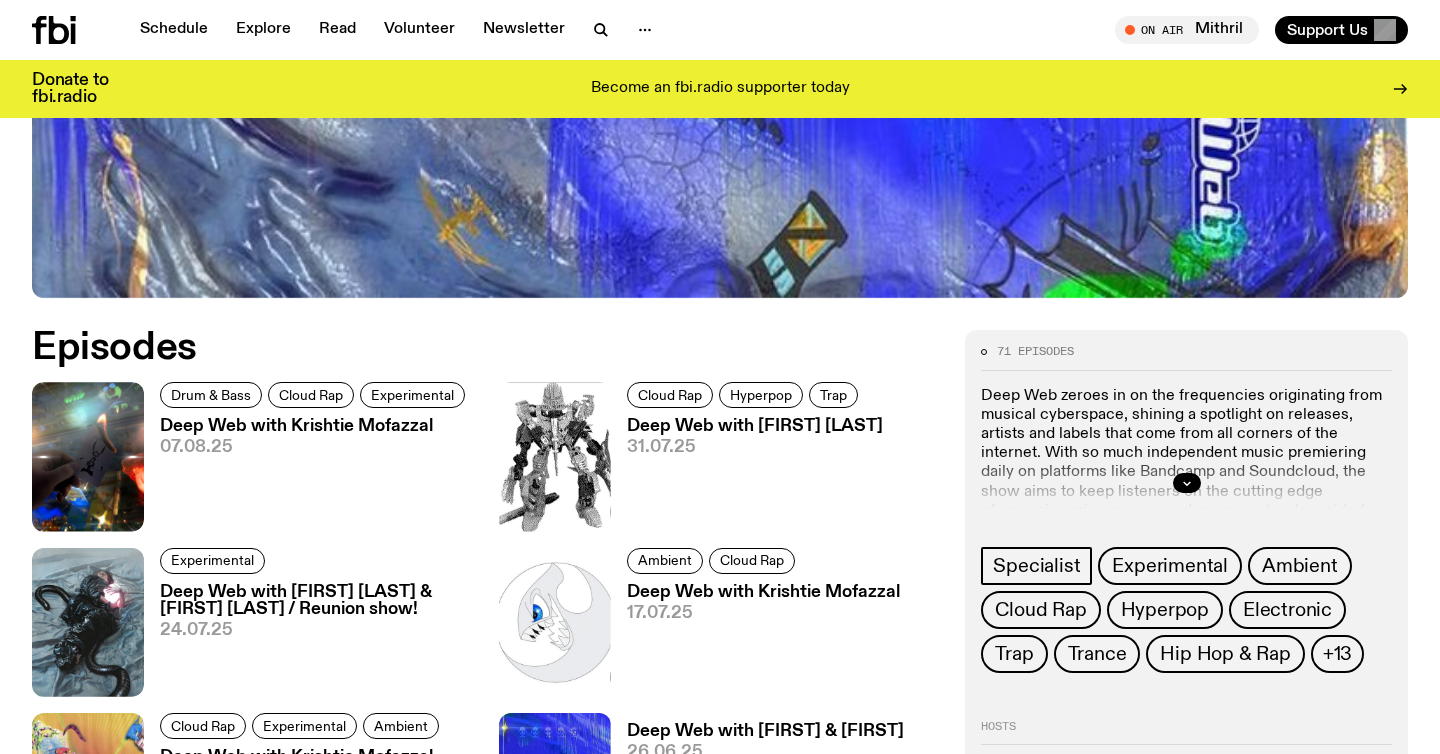 scroll, scrollTop: 761, scrollLeft: 0, axis: vertical 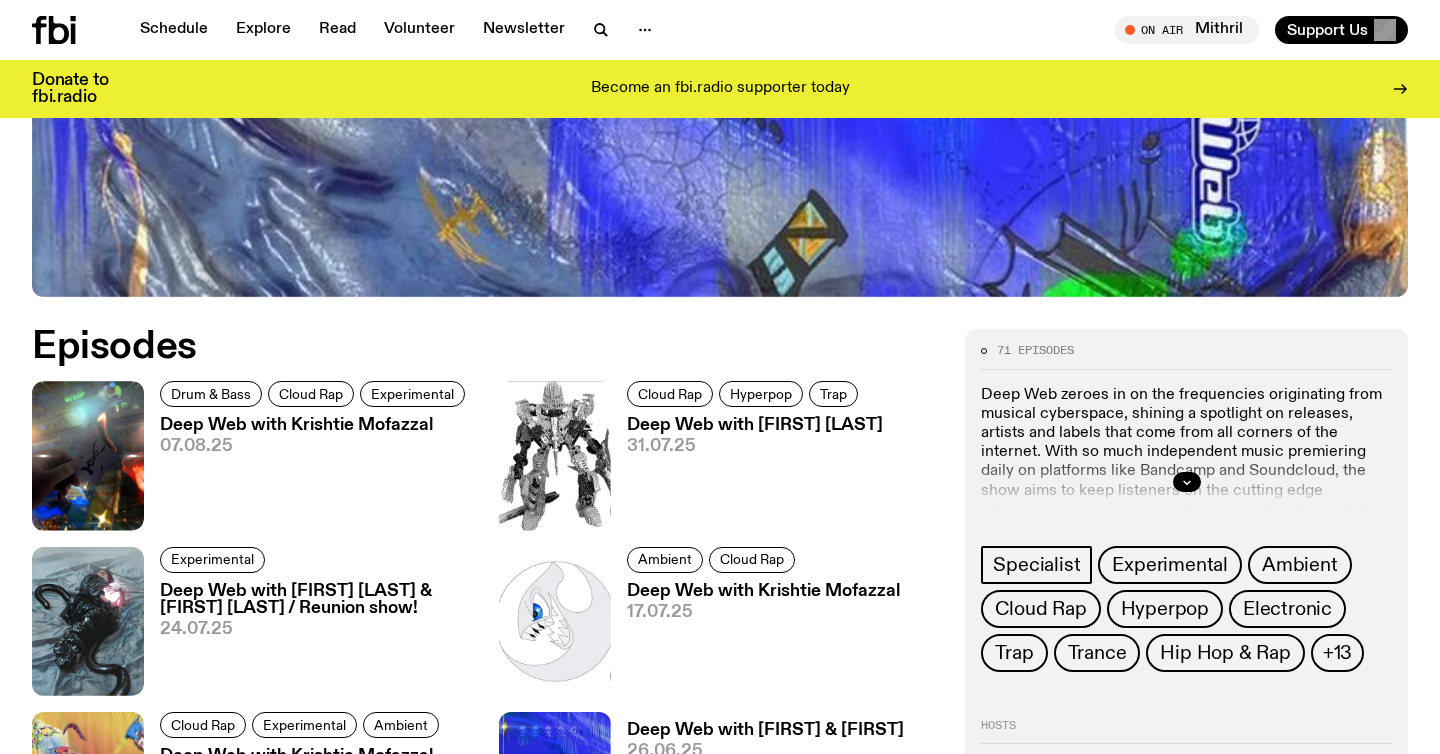 click on "Deep Web with Krishtie Mofazzal" at bounding box center (315, 425) 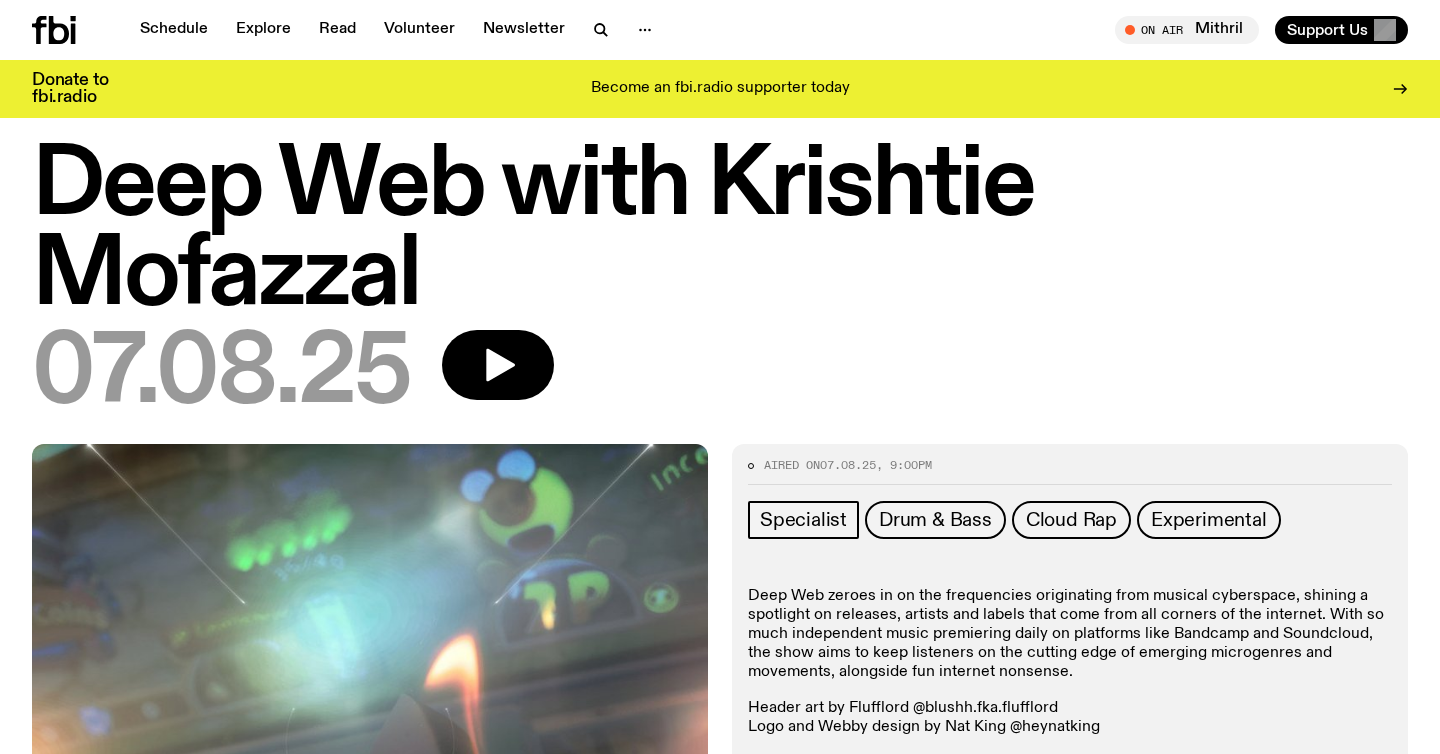 scroll, scrollTop: 0, scrollLeft: 0, axis: both 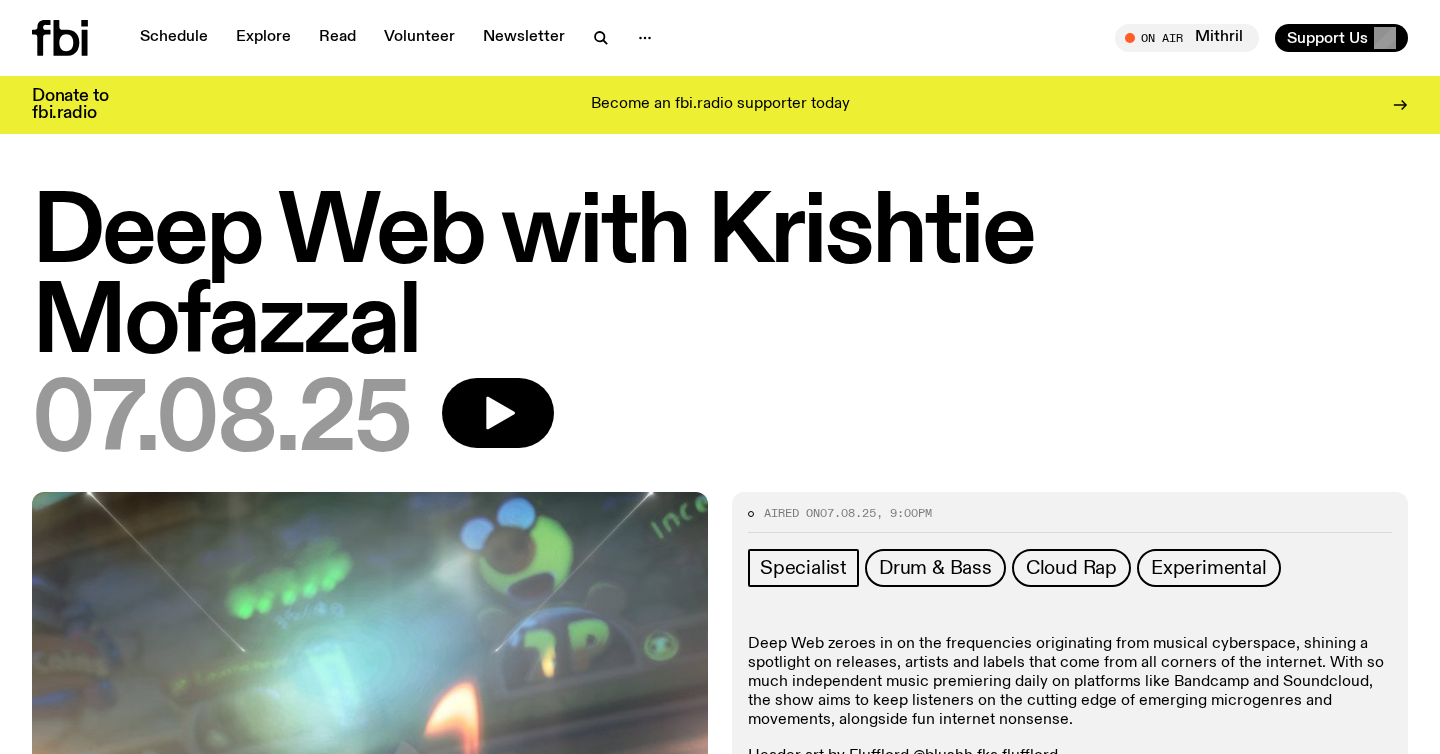 click 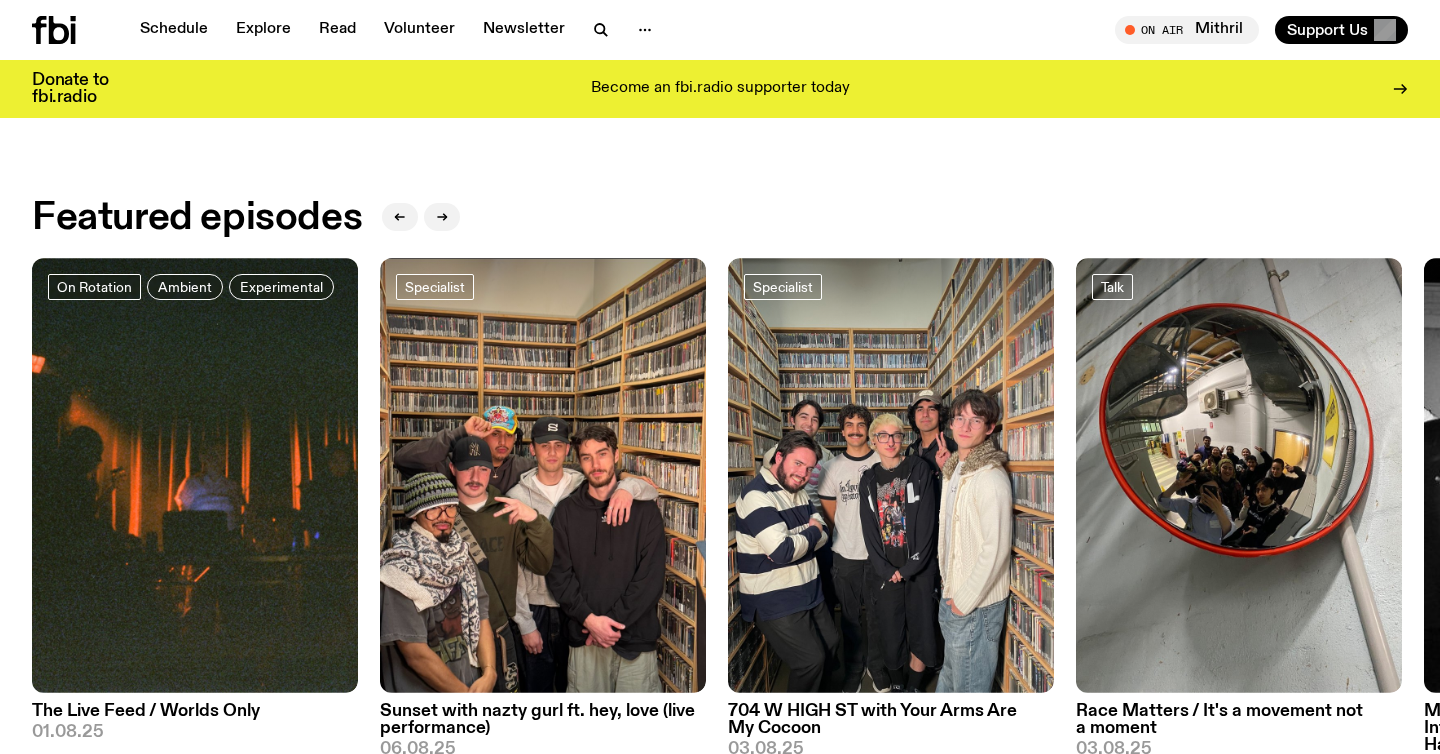 scroll, scrollTop: 904, scrollLeft: 0, axis: vertical 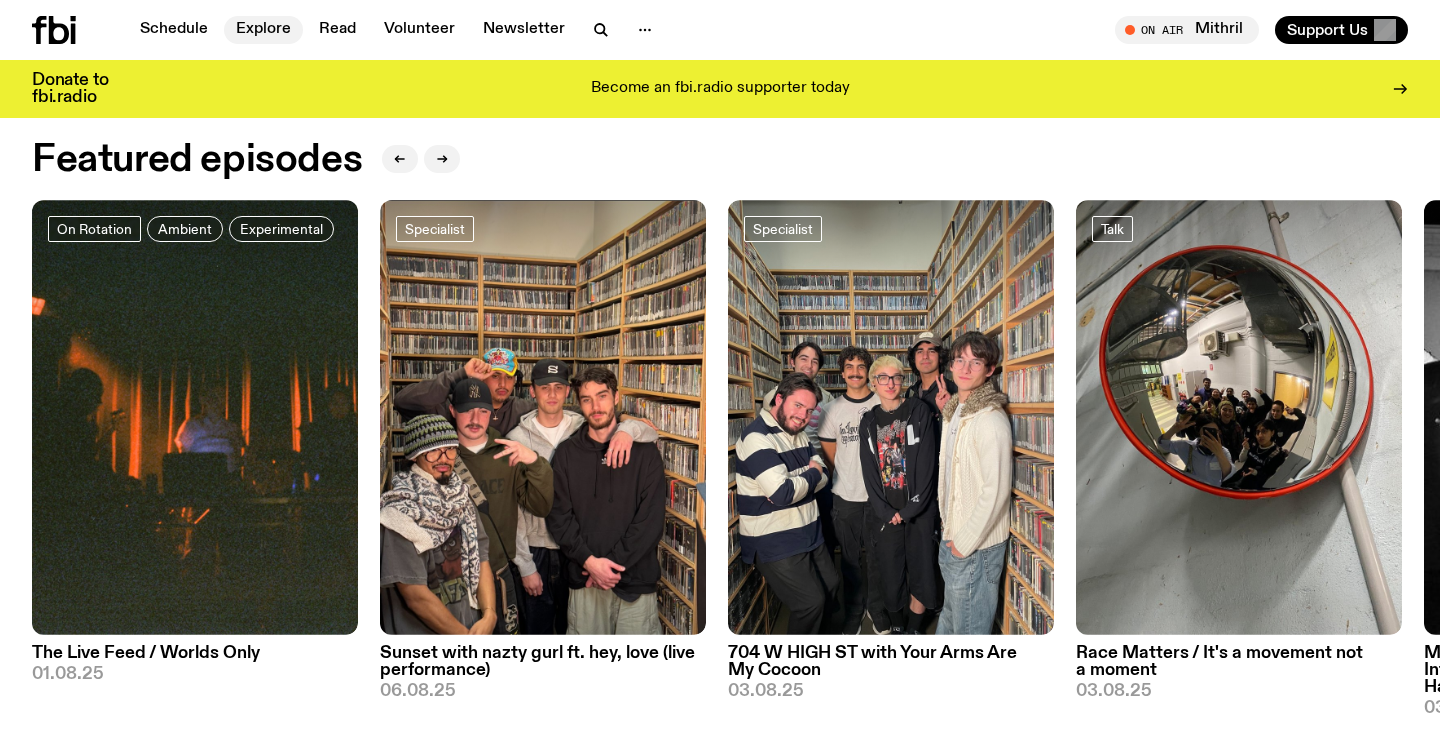 click on "Explore" at bounding box center [263, 30] 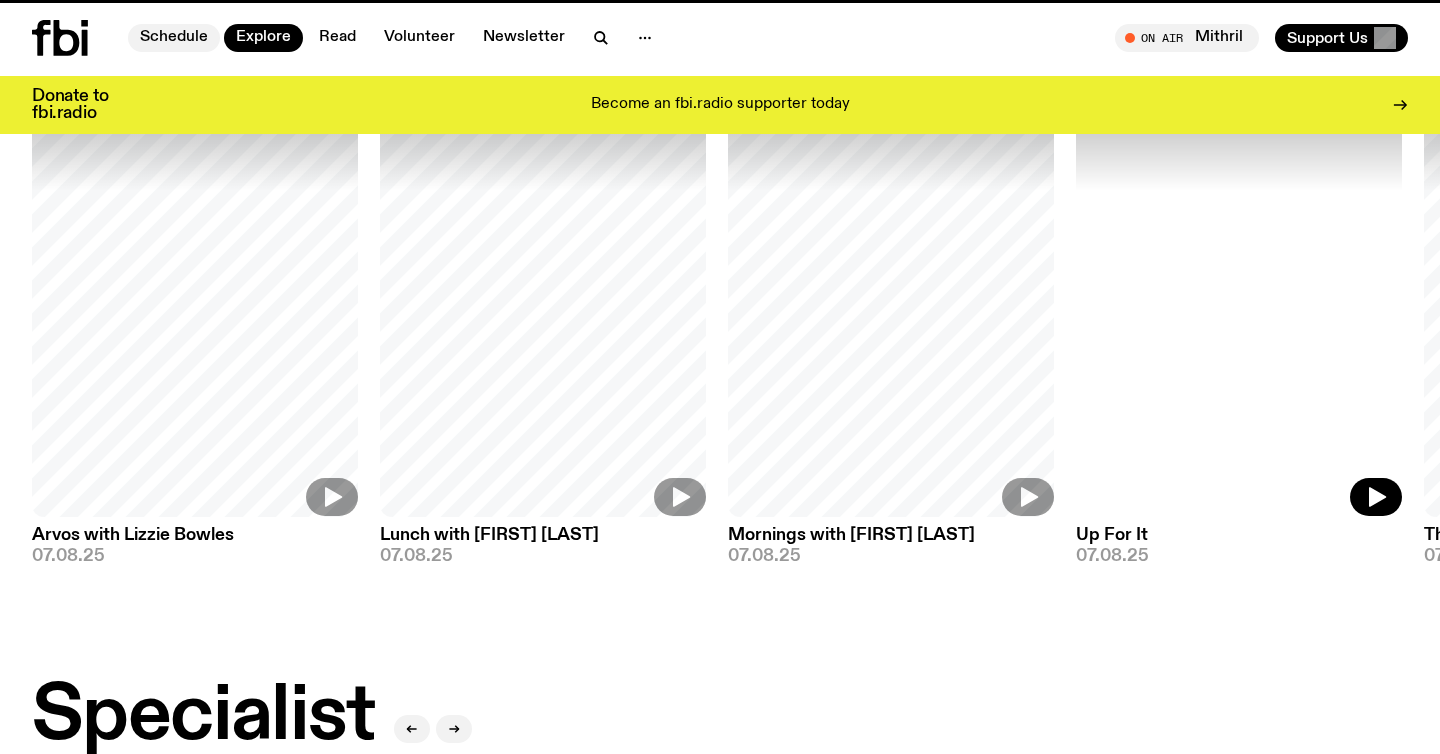 scroll, scrollTop: 0, scrollLeft: 0, axis: both 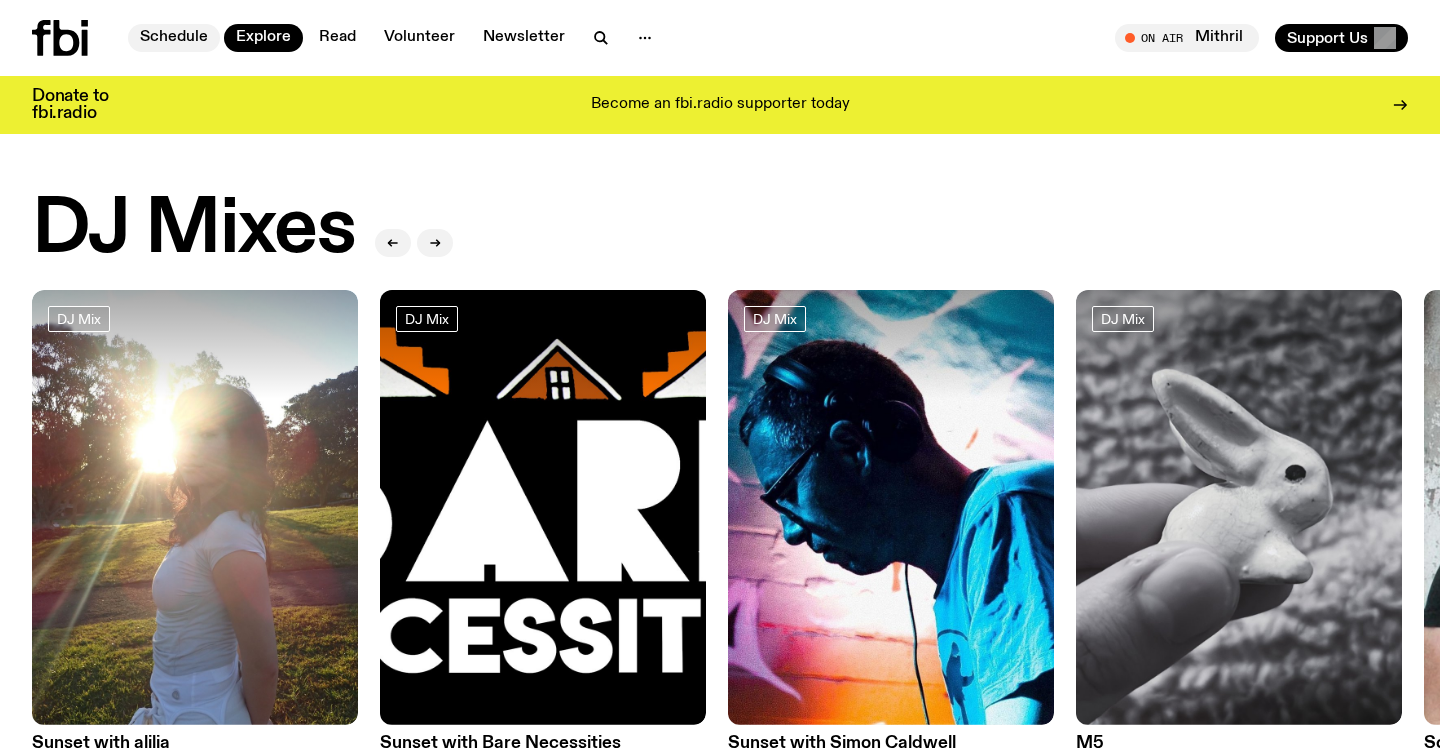 click on "Schedule" at bounding box center [174, 38] 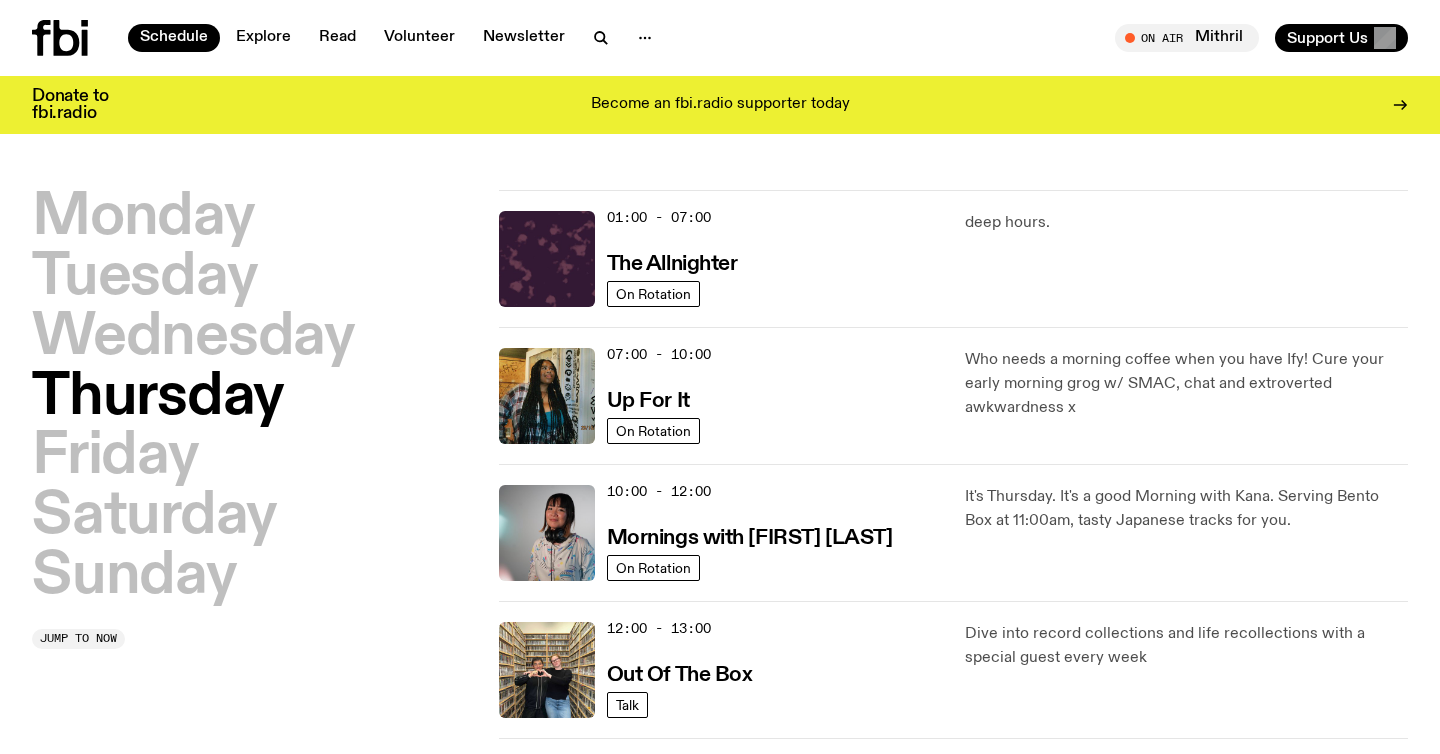 click on "Thursday" at bounding box center [158, 398] 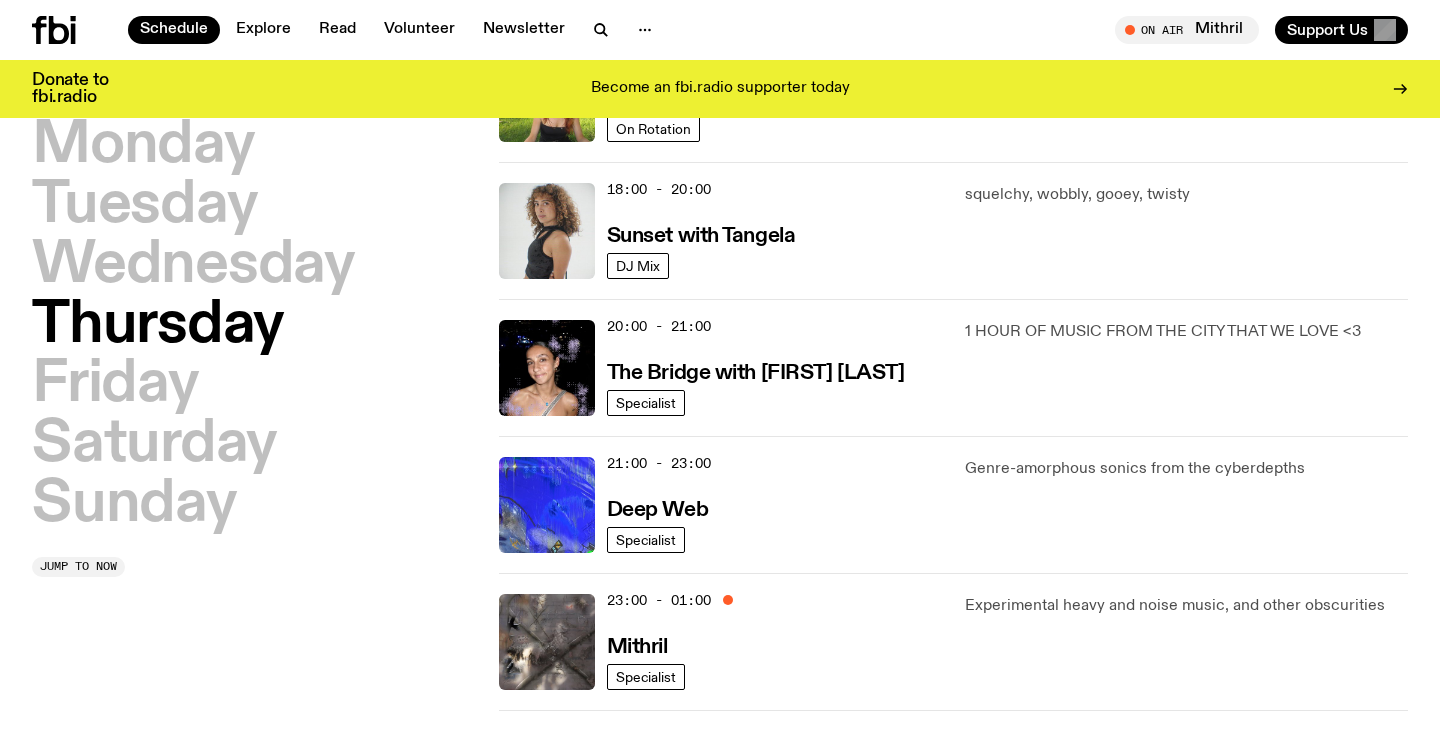 scroll, scrollTop: 835, scrollLeft: 0, axis: vertical 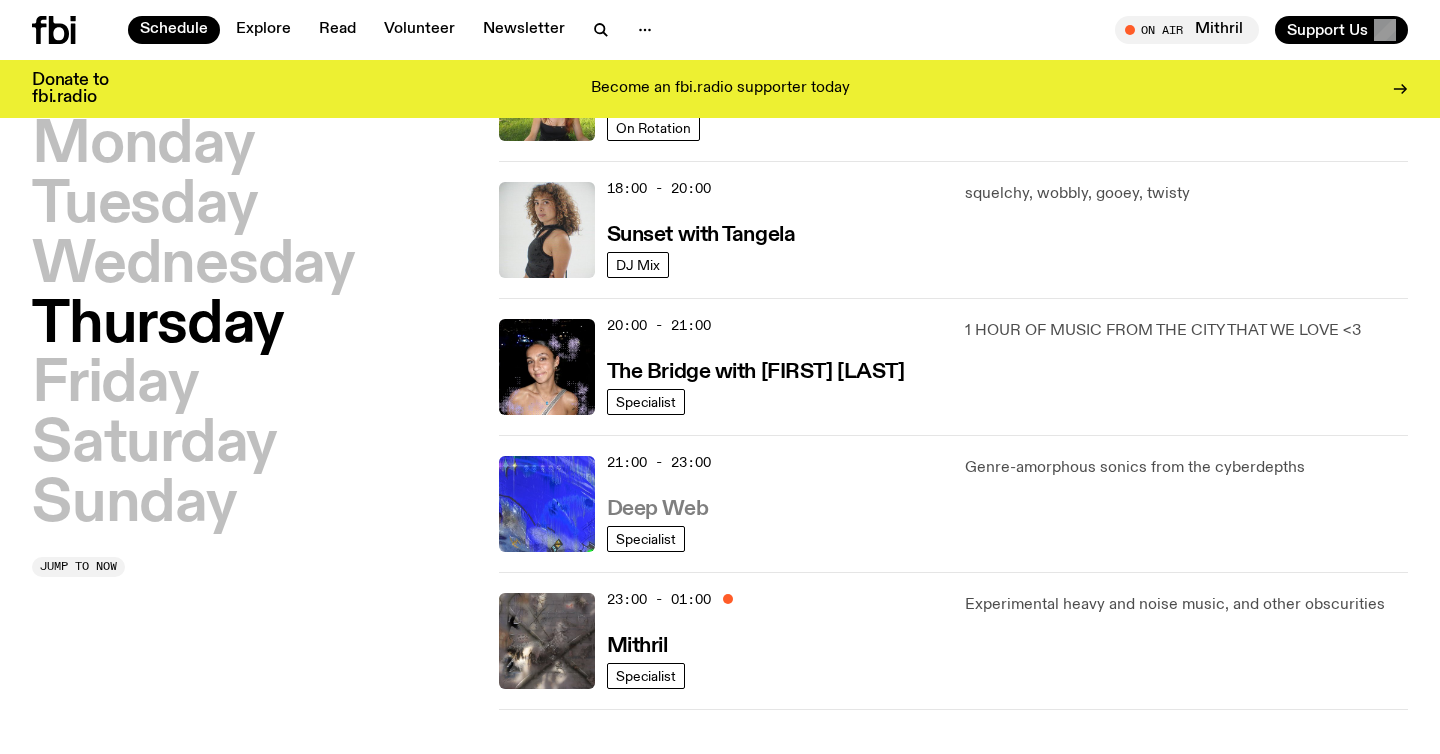 click on "Deep Web" at bounding box center [657, 509] 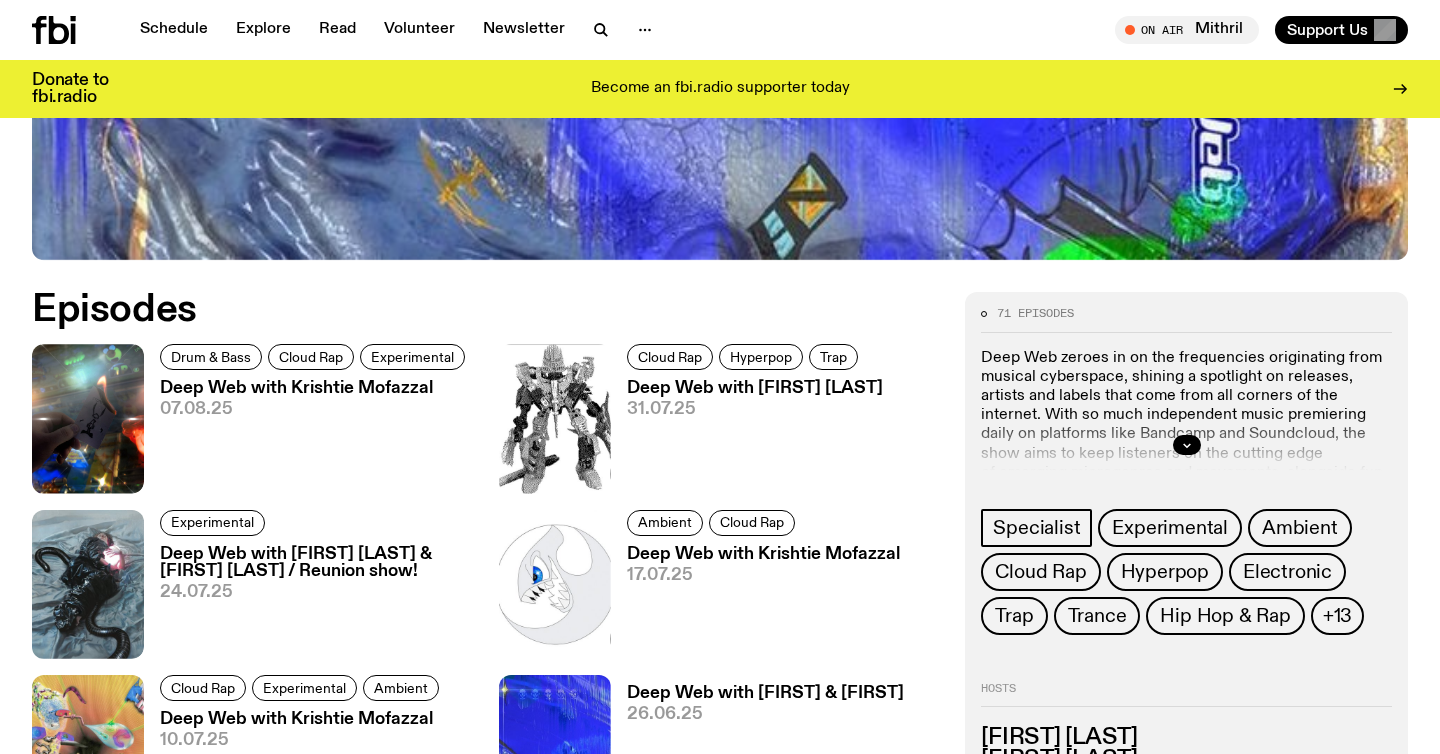 scroll, scrollTop: 774, scrollLeft: 0, axis: vertical 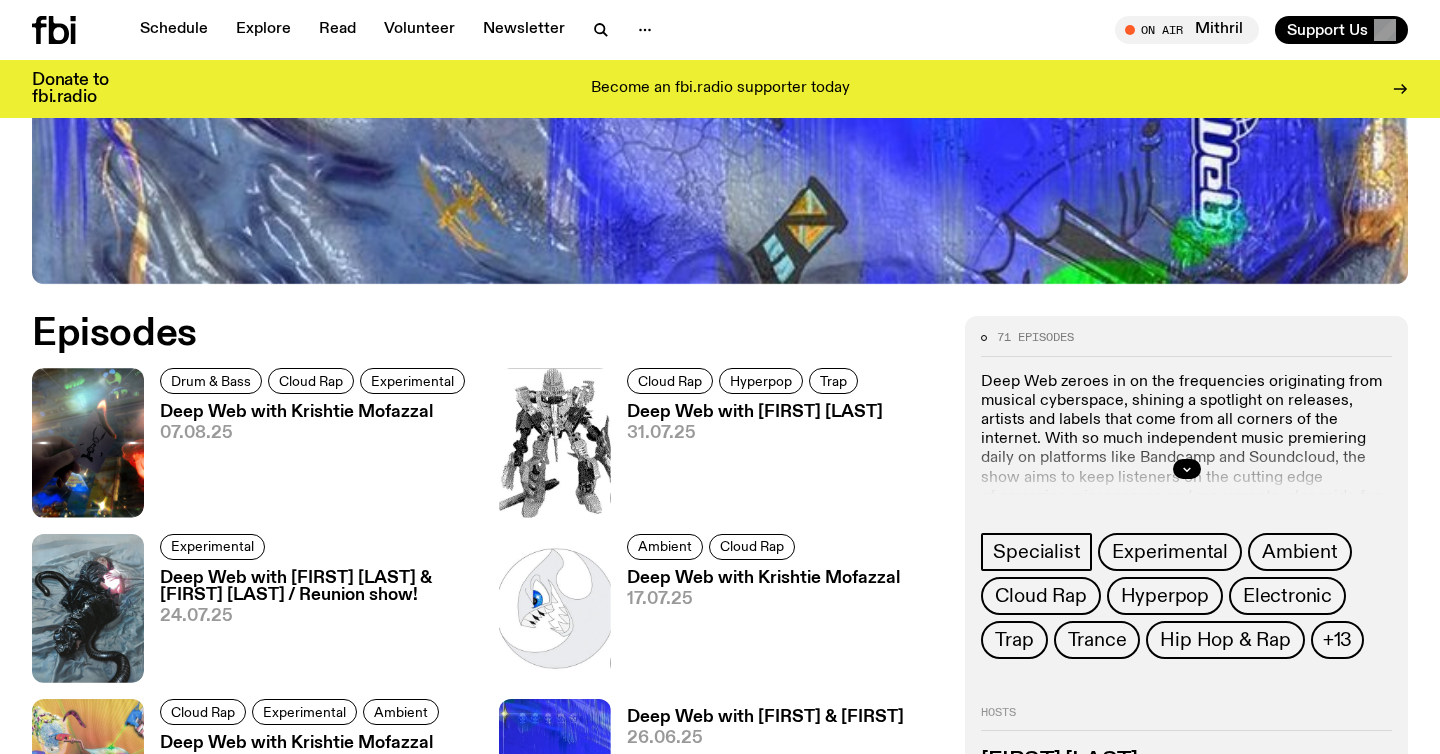 click on "Deep Web with Krishtie Mofazzal" at bounding box center [315, 412] 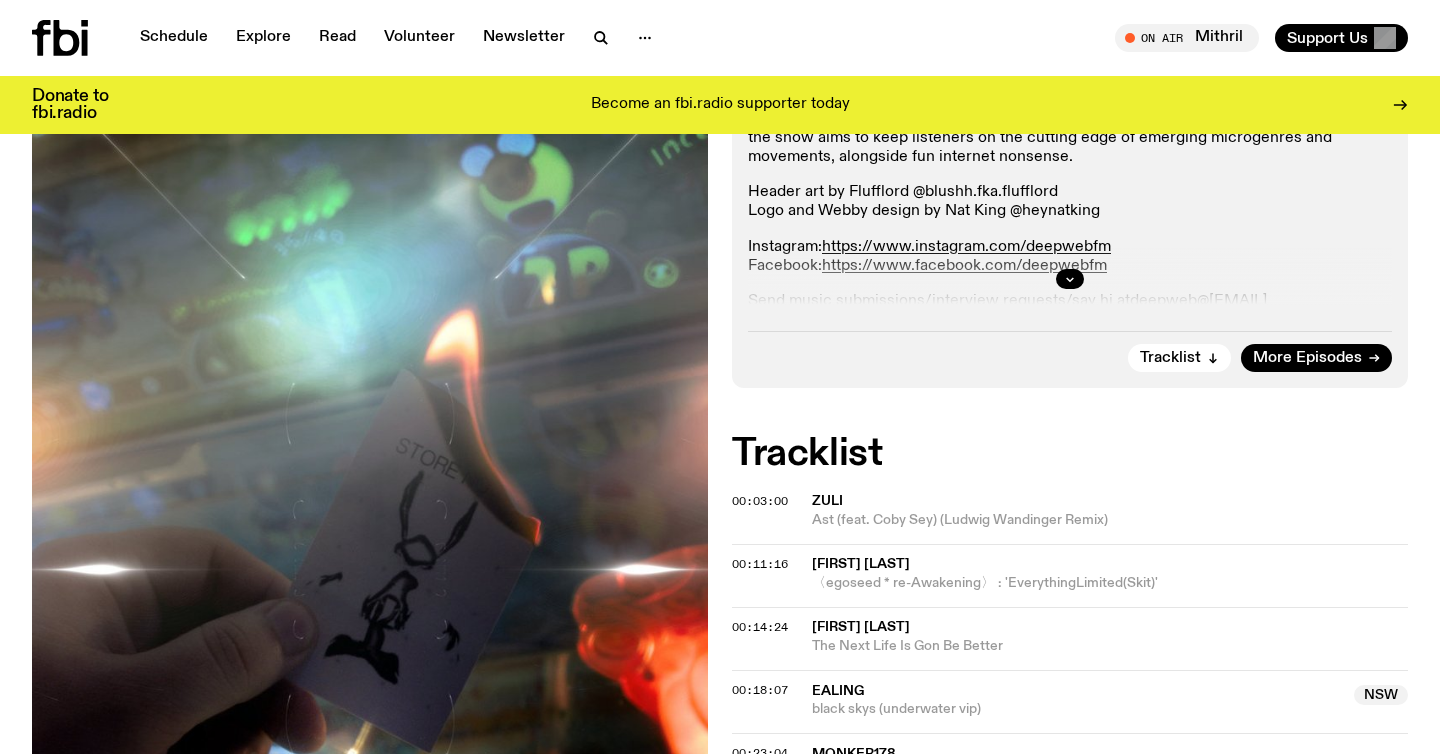 scroll, scrollTop: 0, scrollLeft: 0, axis: both 